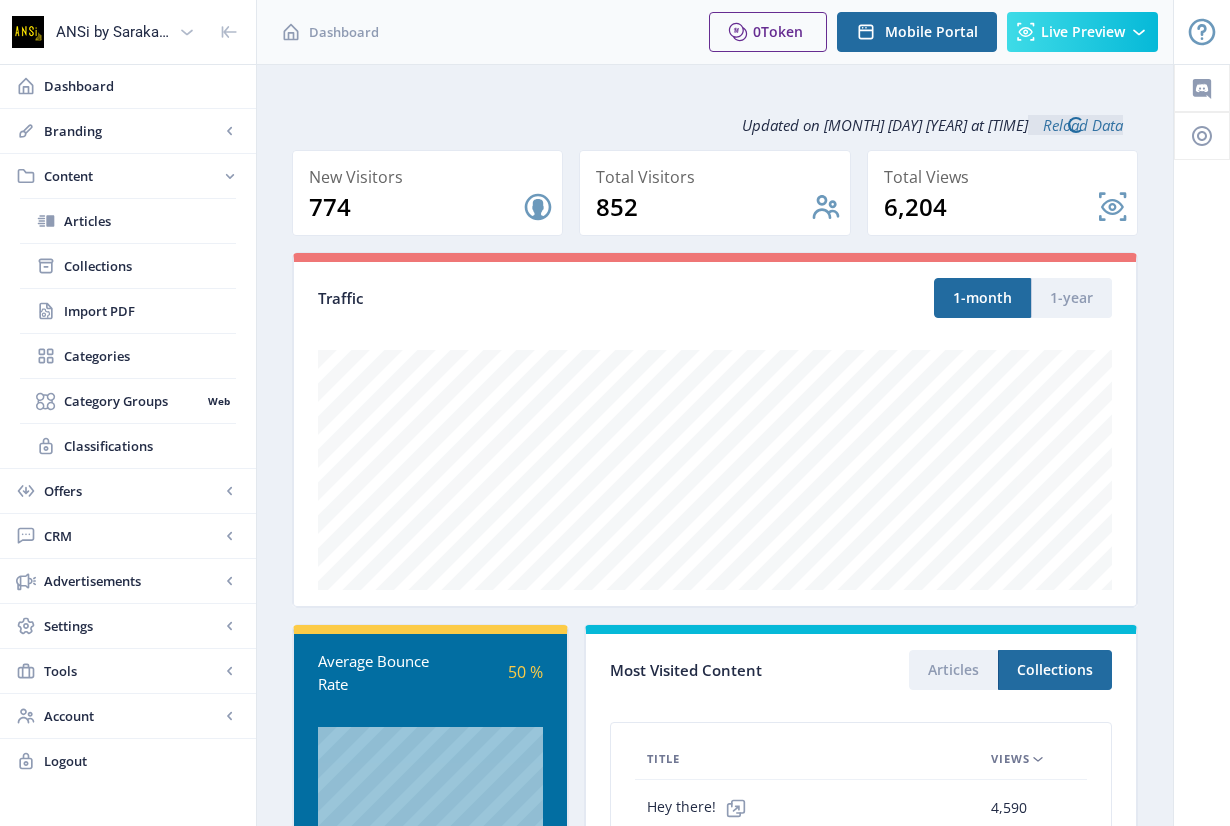 scroll, scrollTop: 0, scrollLeft: 0, axis: both 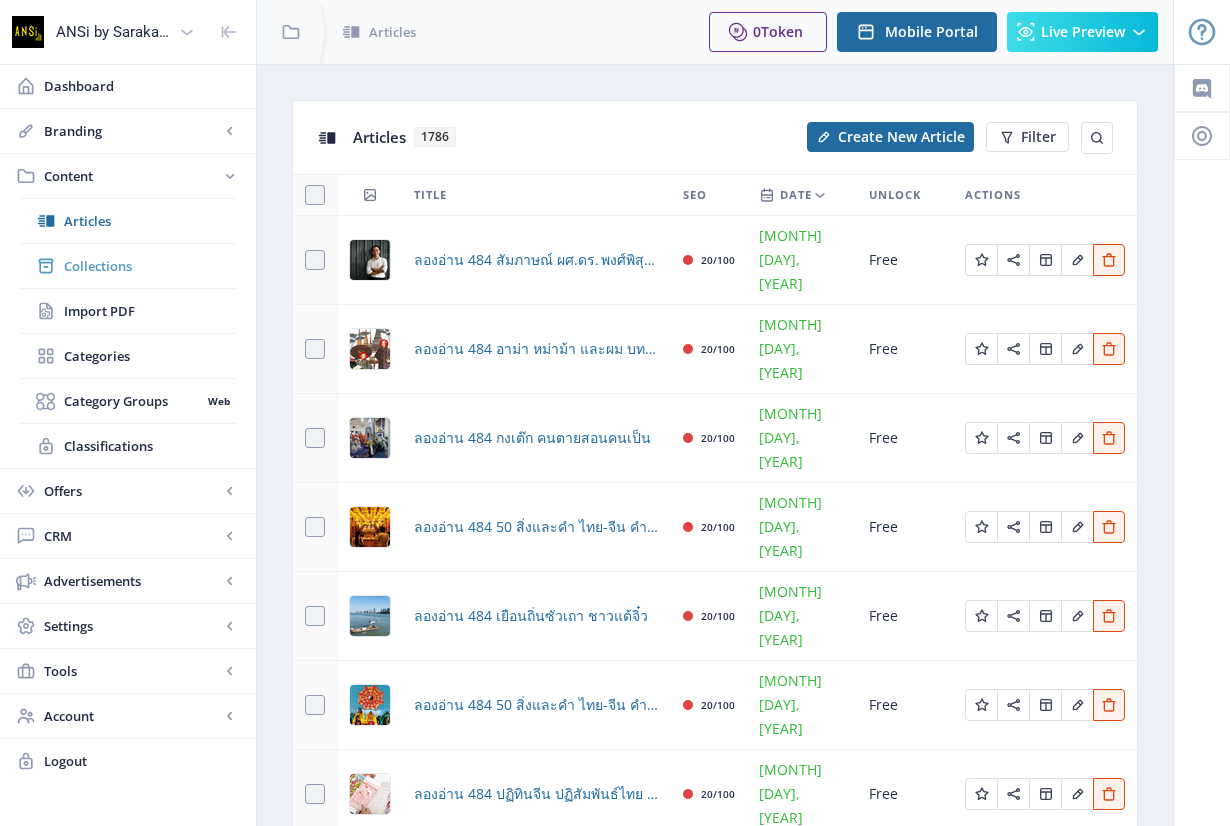 click on "Collections" at bounding box center (150, 266) 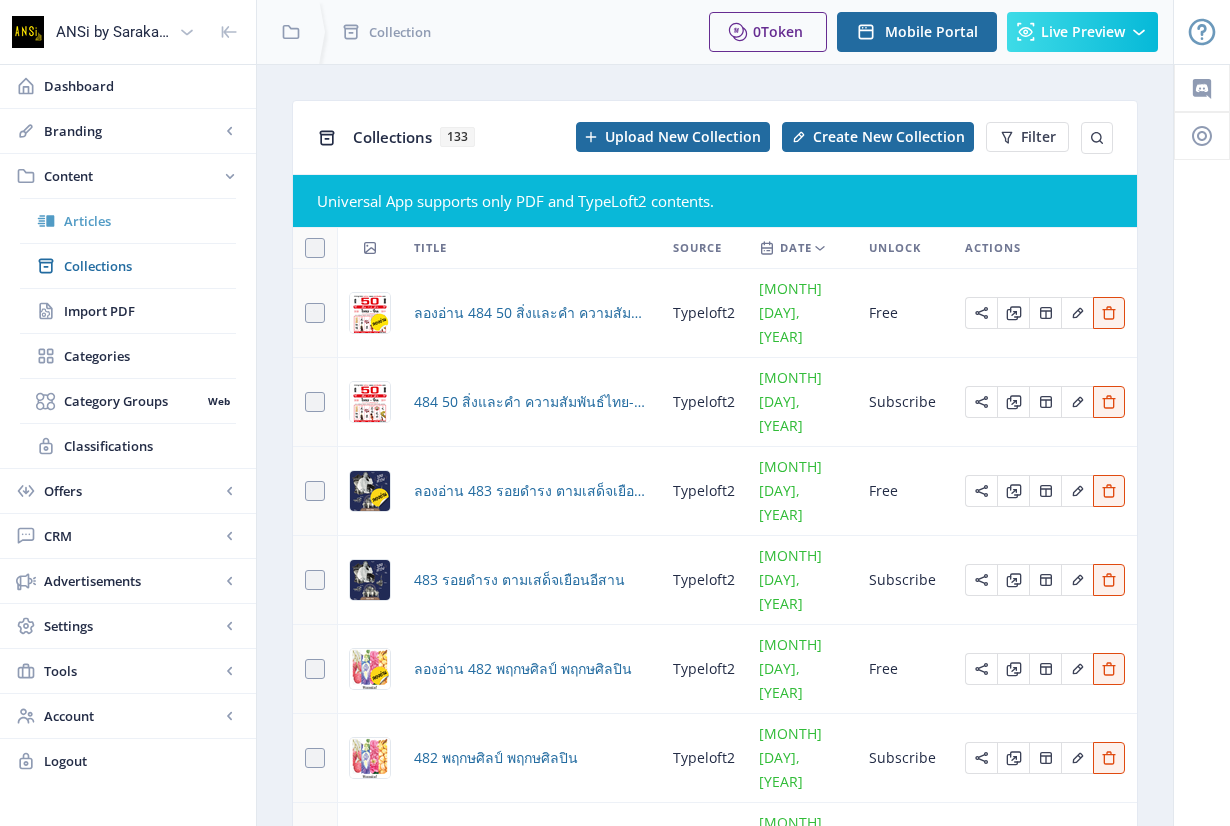 click on "Articles" at bounding box center [150, 221] 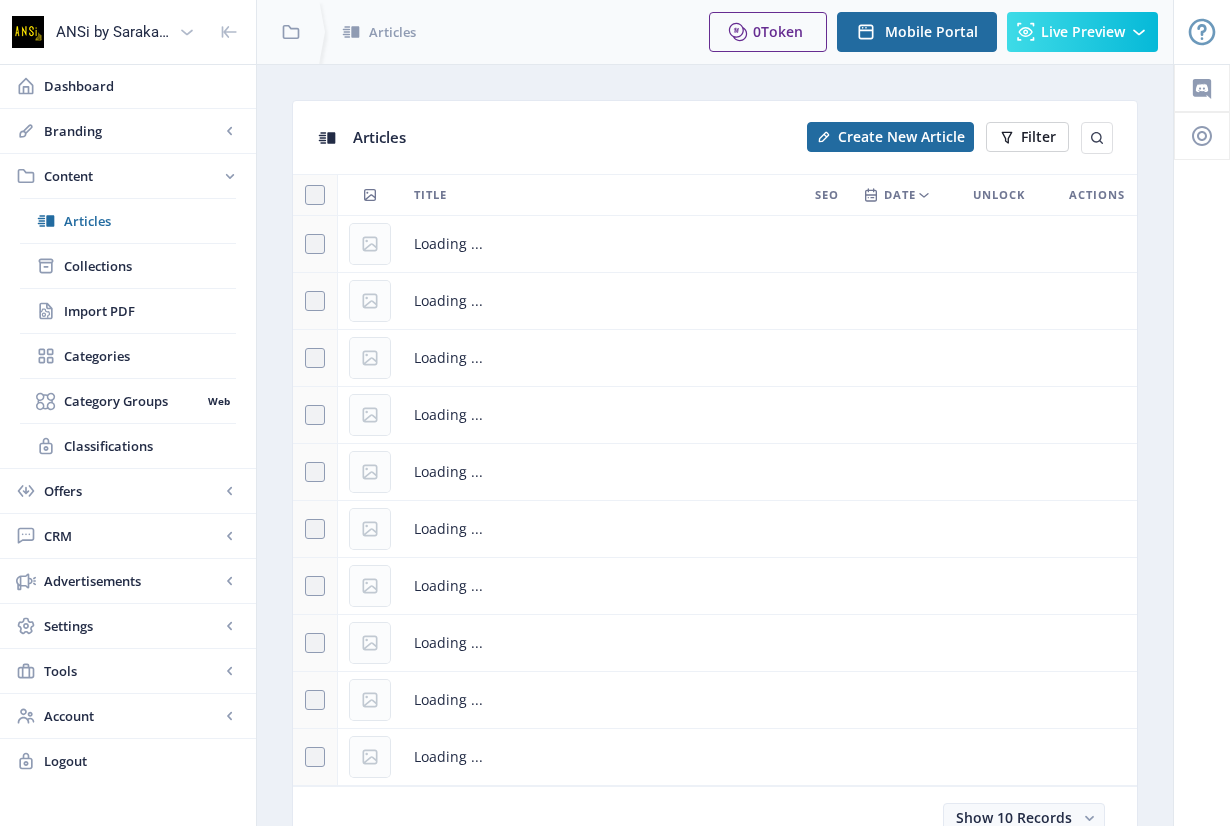 click on "Filter" 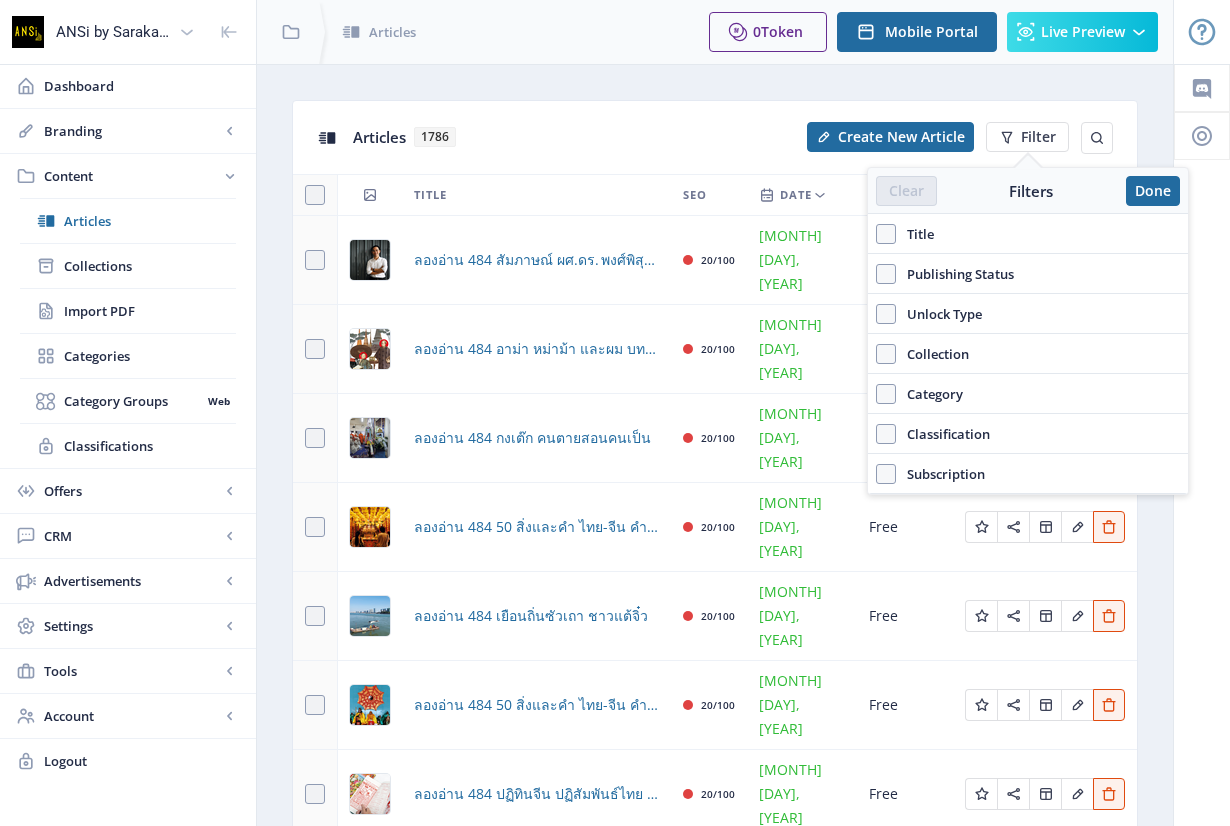 click on "Title" at bounding box center (1028, 234) 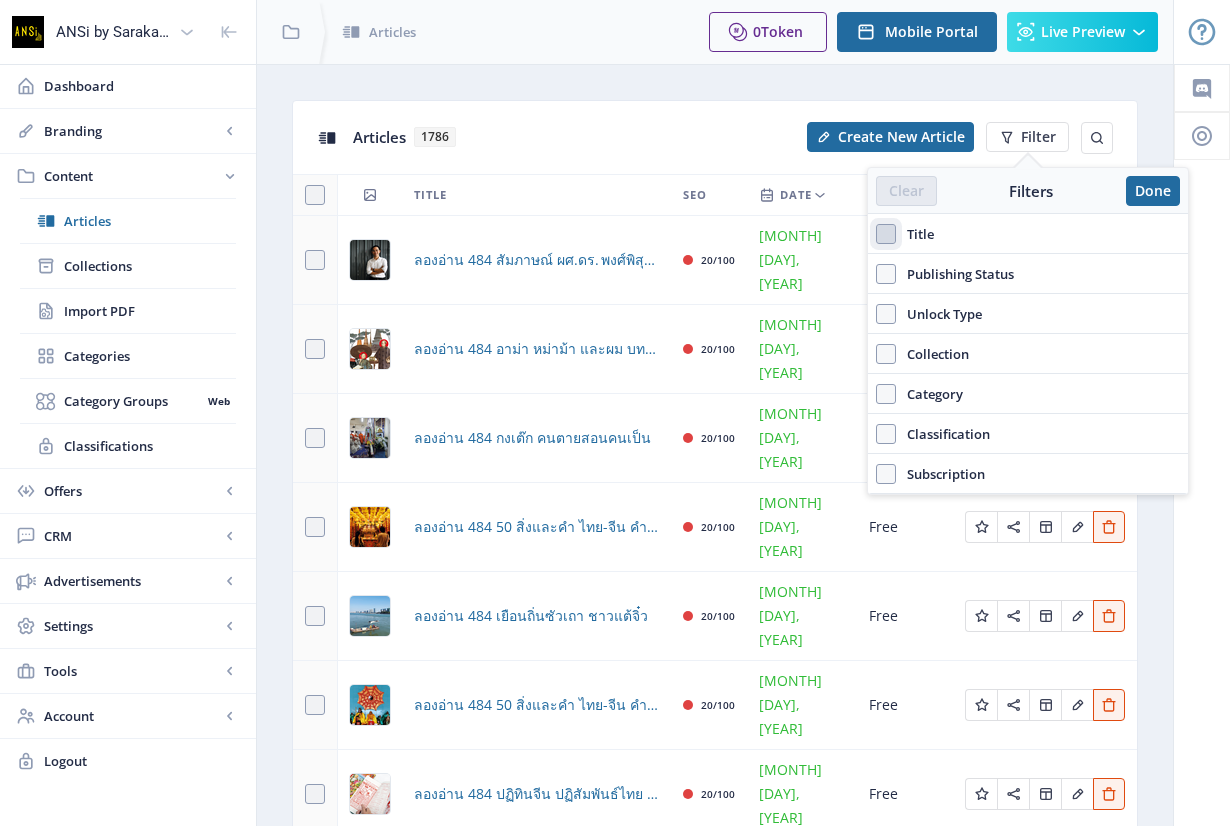 click on "Title" at bounding box center (876, 234) 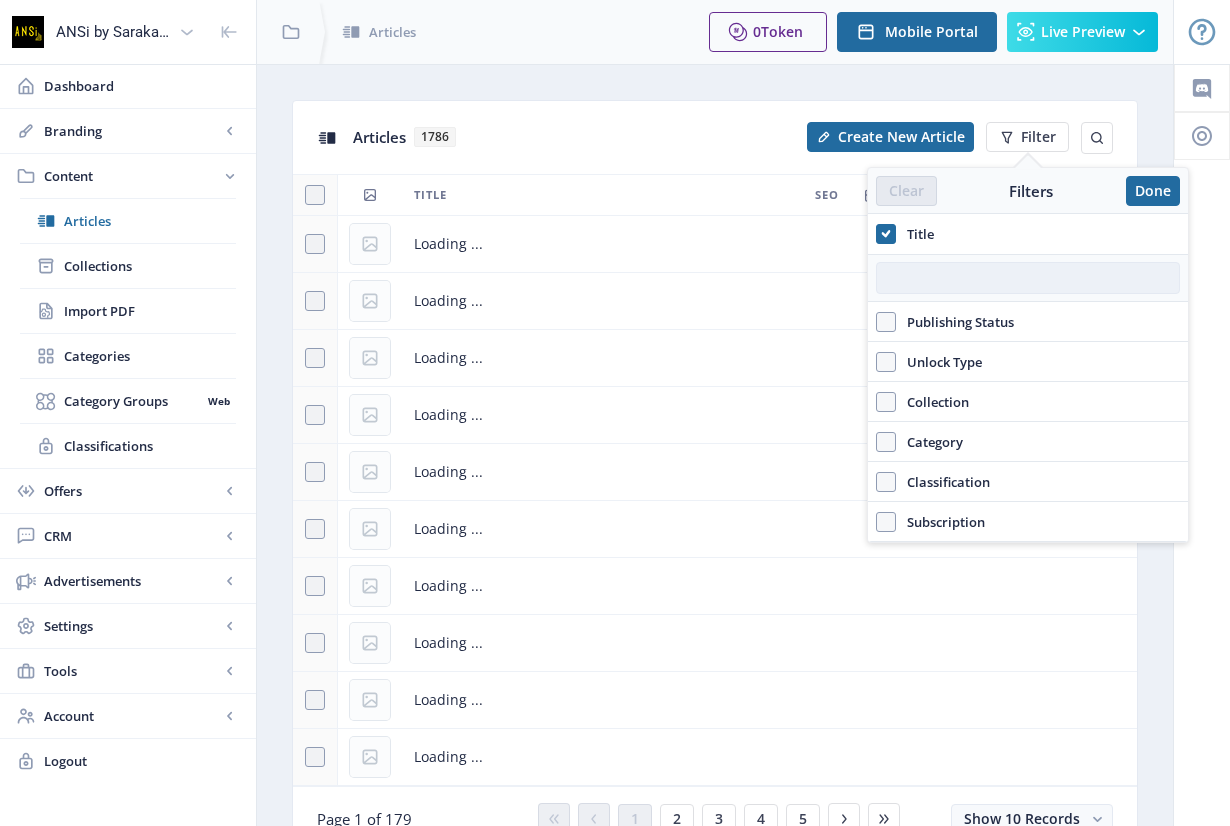 click at bounding box center [1028, 278] 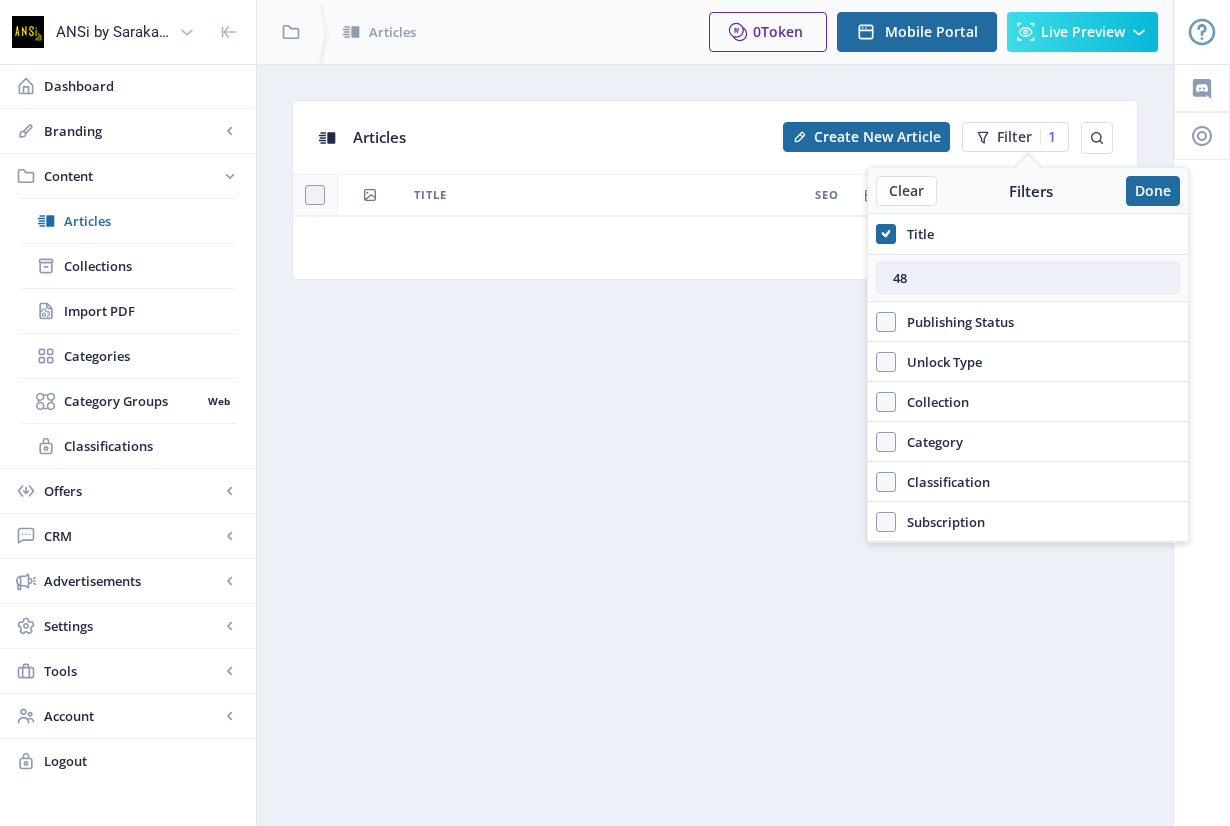 type on "485" 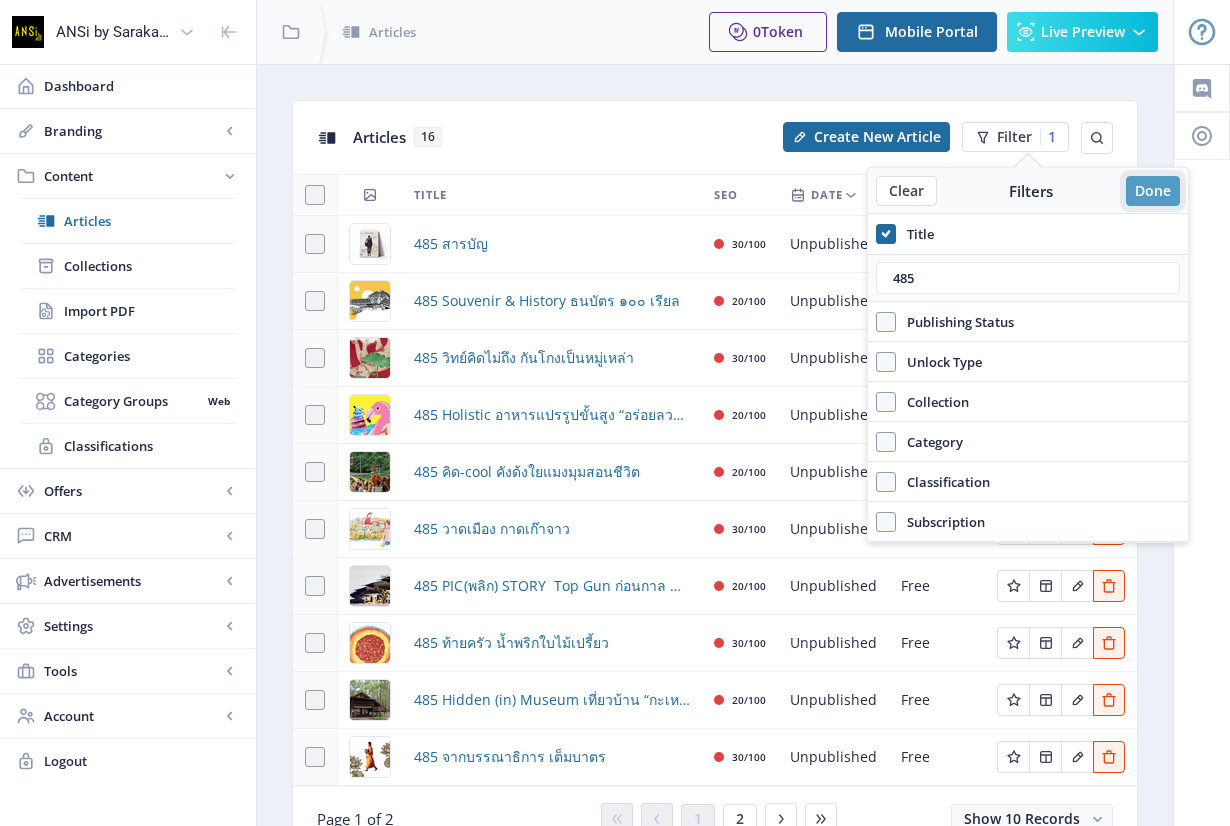 click on "Done" at bounding box center [1153, 191] 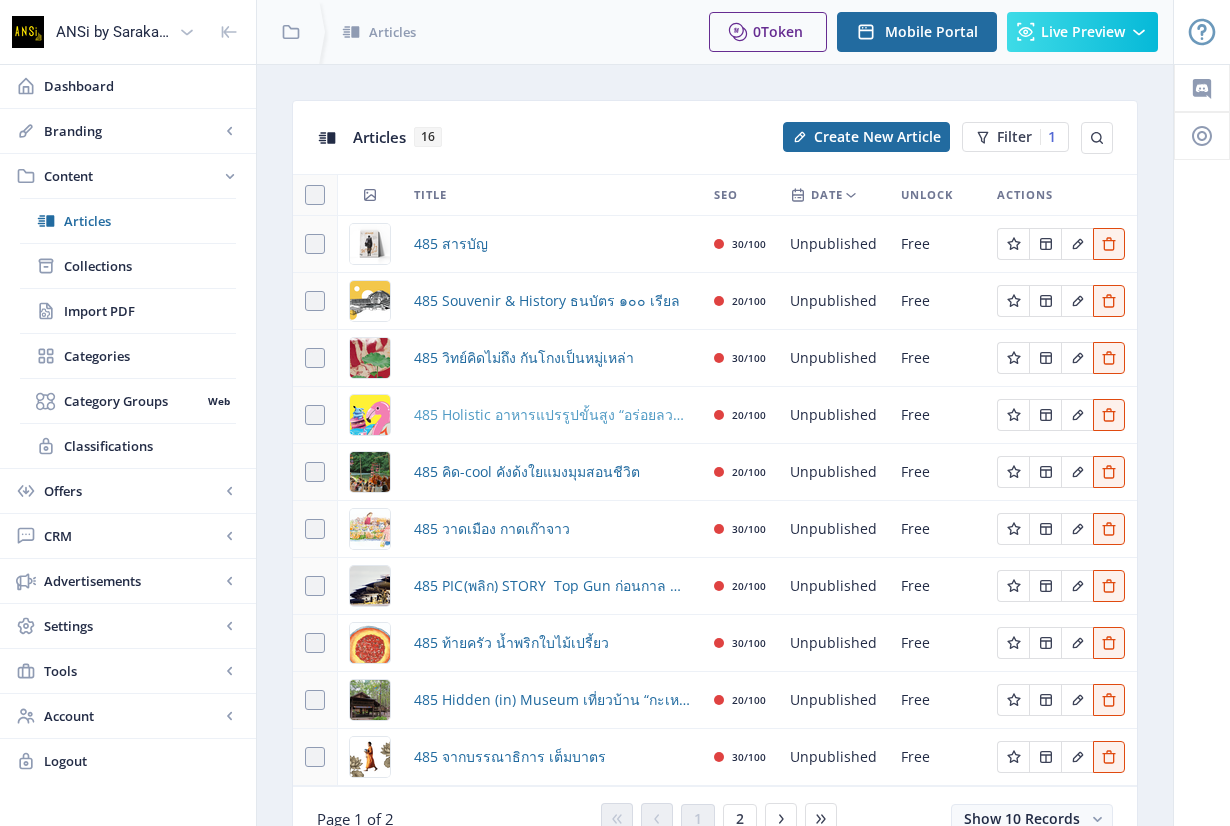 scroll, scrollTop: 96, scrollLeft: 0, axis: vertical 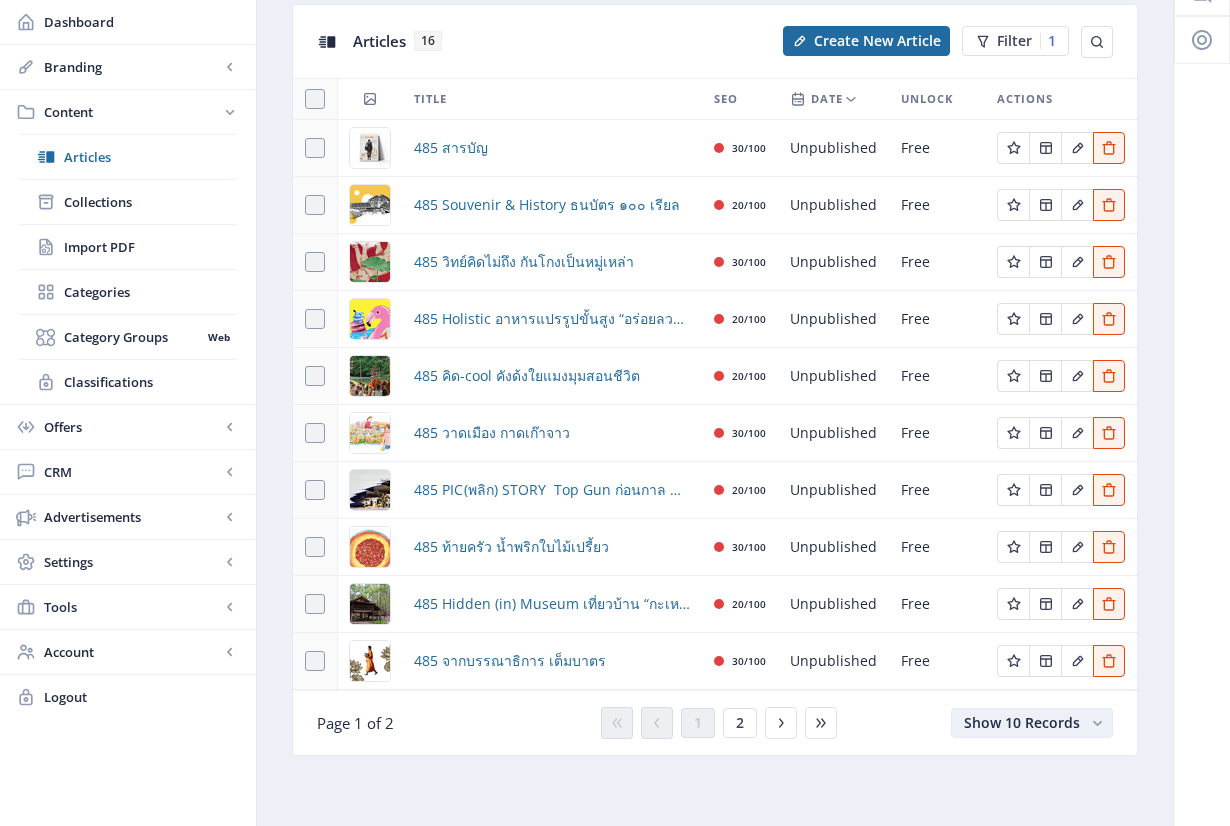 click on "Show 10 Records" 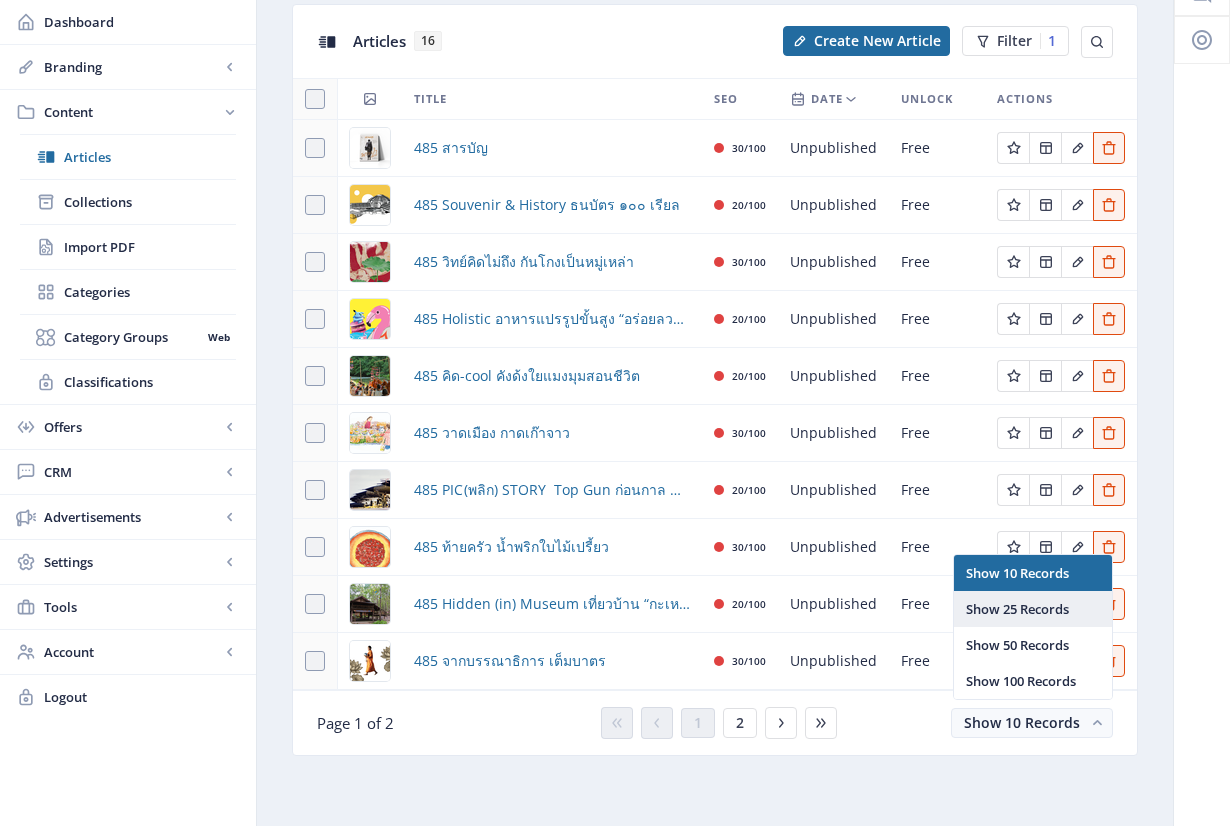 click on "Show 25 Records" at bounding box center [1033, 609] 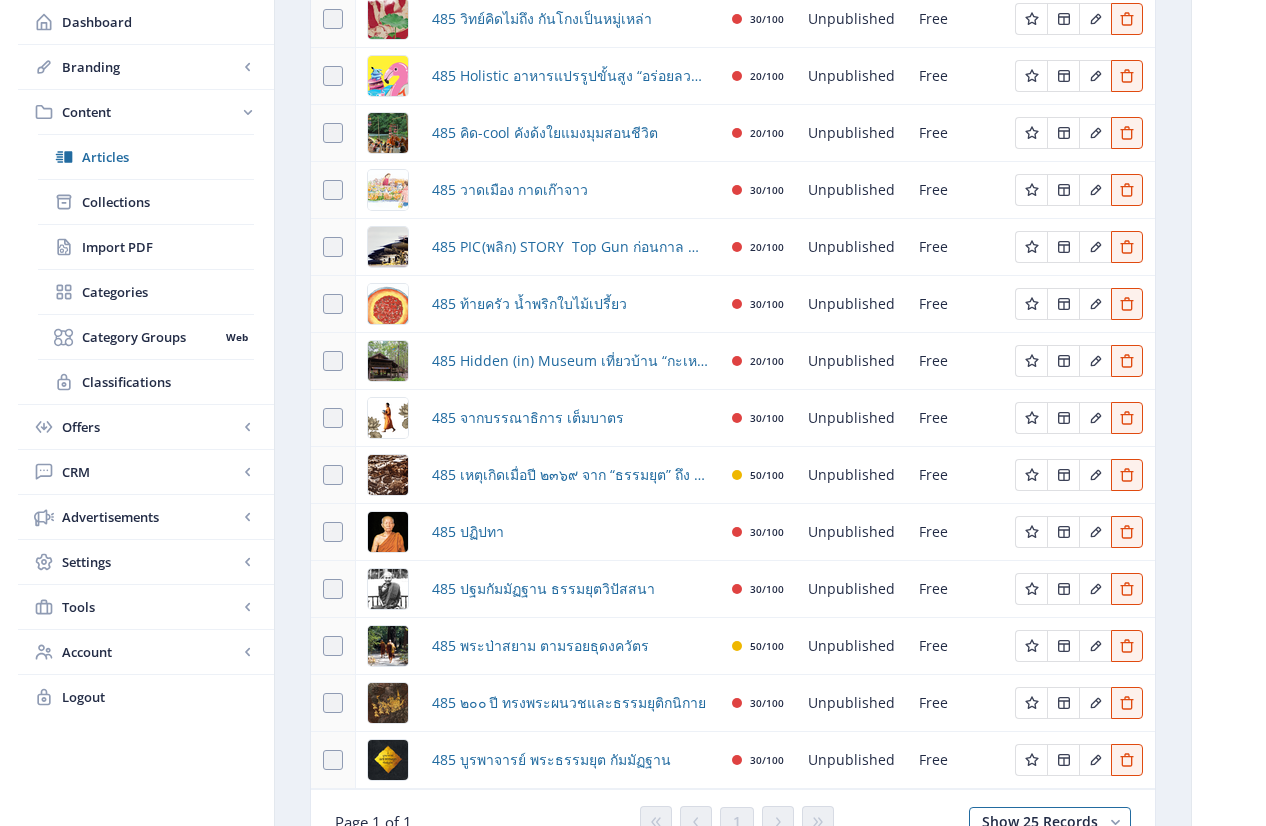 scroll, scrollTop: 438, scrollLeft: 0, axis: vertical 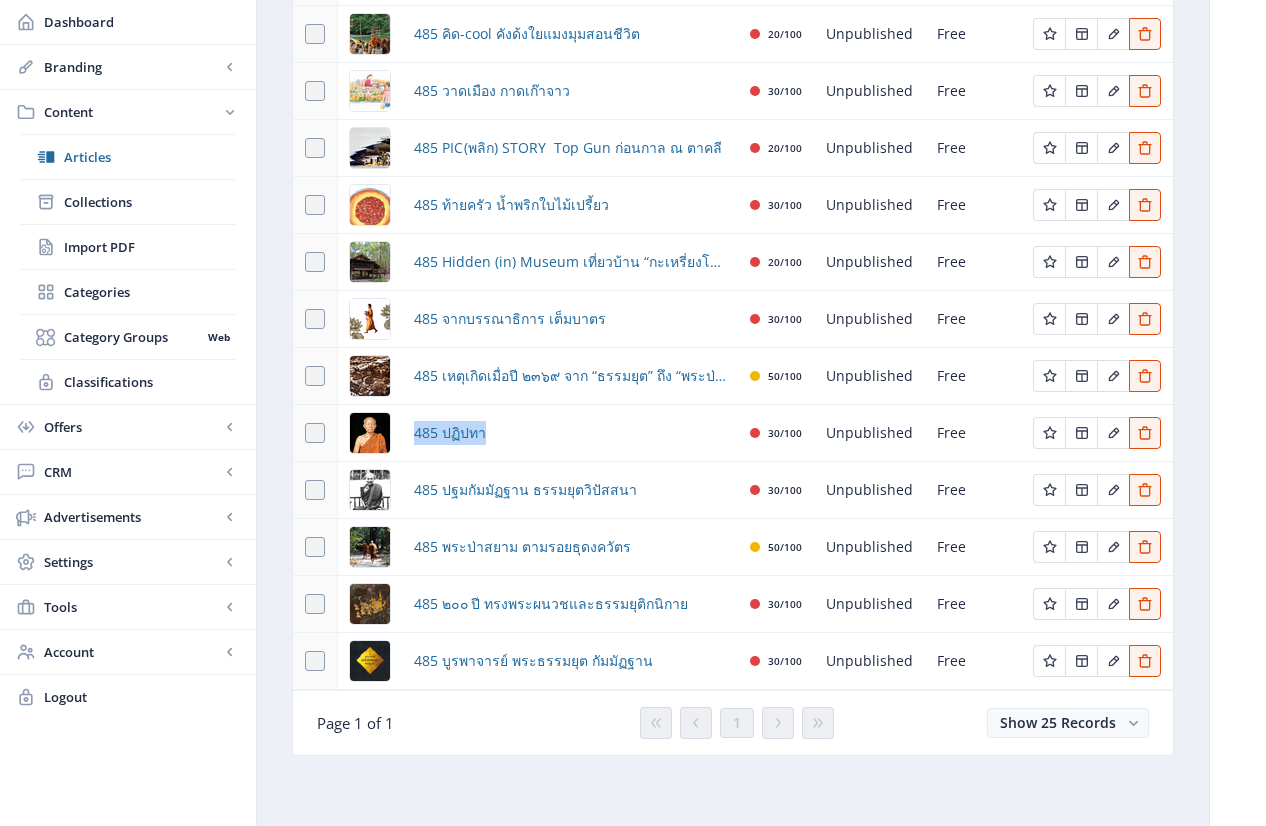 click on "Articles 16 Create New Article Filter 1 Title SEO Date Unlock Actions 485 สารบัญ 30/100Unpublished Free 485 Souvenir & History ธนบัตร ๑๐๐ เรียล 20/100Unpublished Free 485 วิทย์คิดไม่ถึง กันโกงเป็นหมู่เหล่า 30/100Unpublished Free 485 Holistic อาหารแปรรูปขั้นสูง “อร่อยลวงติด” 20/100Unpublished Free 485 คิด-cool คังด้งใยแมงมุมสอนชีวิต 20/100Unpublished Free 485 วาดเมือง กาดเก๊าจาว 30/100Unpublished Free 485 PIC (พลิก) STORY  Top Gun ก่อนกาล ณ ตาคลี 20/100Unpublished Free 485 ท้ายครัว น้ำพริกใบไม้เปรี้ยว 30/100Unpublished Free 20/100Unpublished Free 485 จากบรรณาธิการ เต็มบาตร 30/100Unpublished Free 50/100 1" at bounding box center (733, 226) 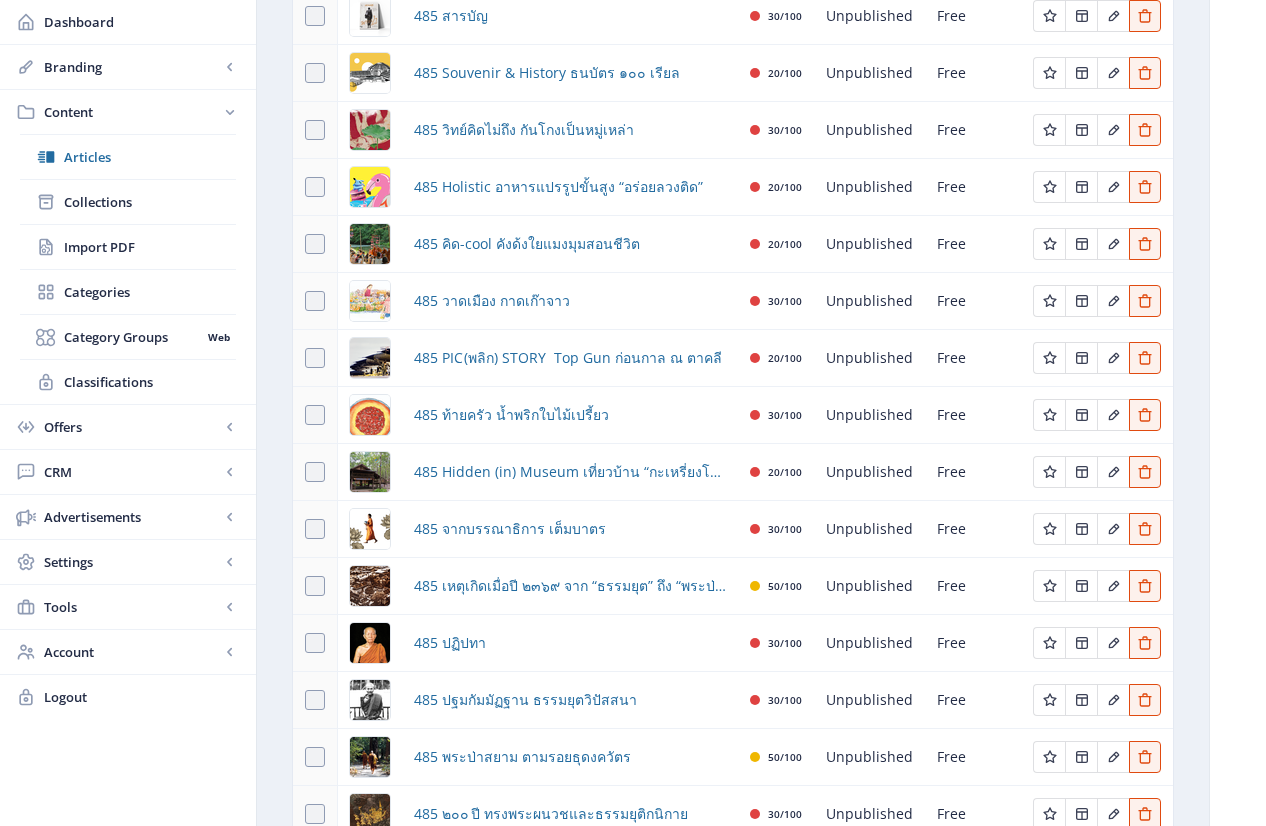 scroll, scrollTop: 207, scrollLeft: 0, axis: vertical 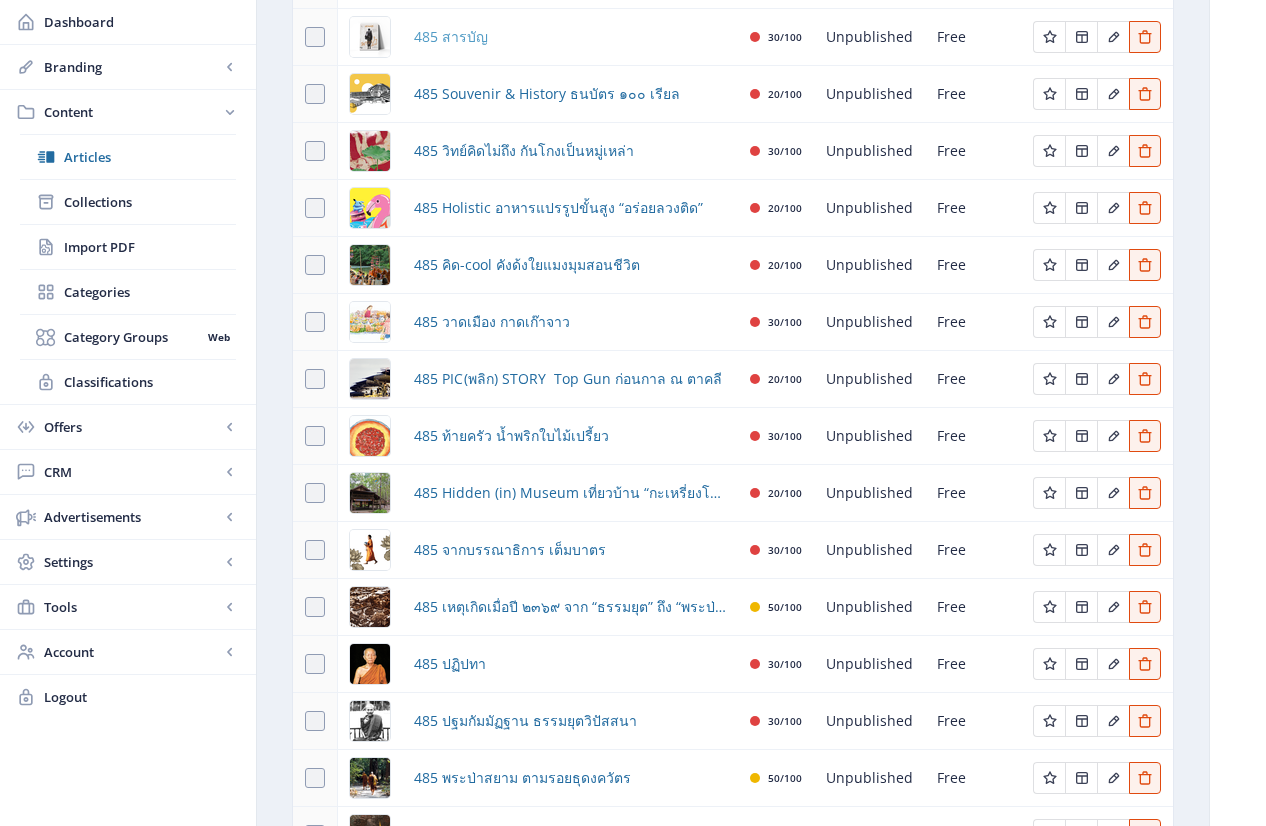 click on "485 สารบัญ" at bounding box center (451, 37) 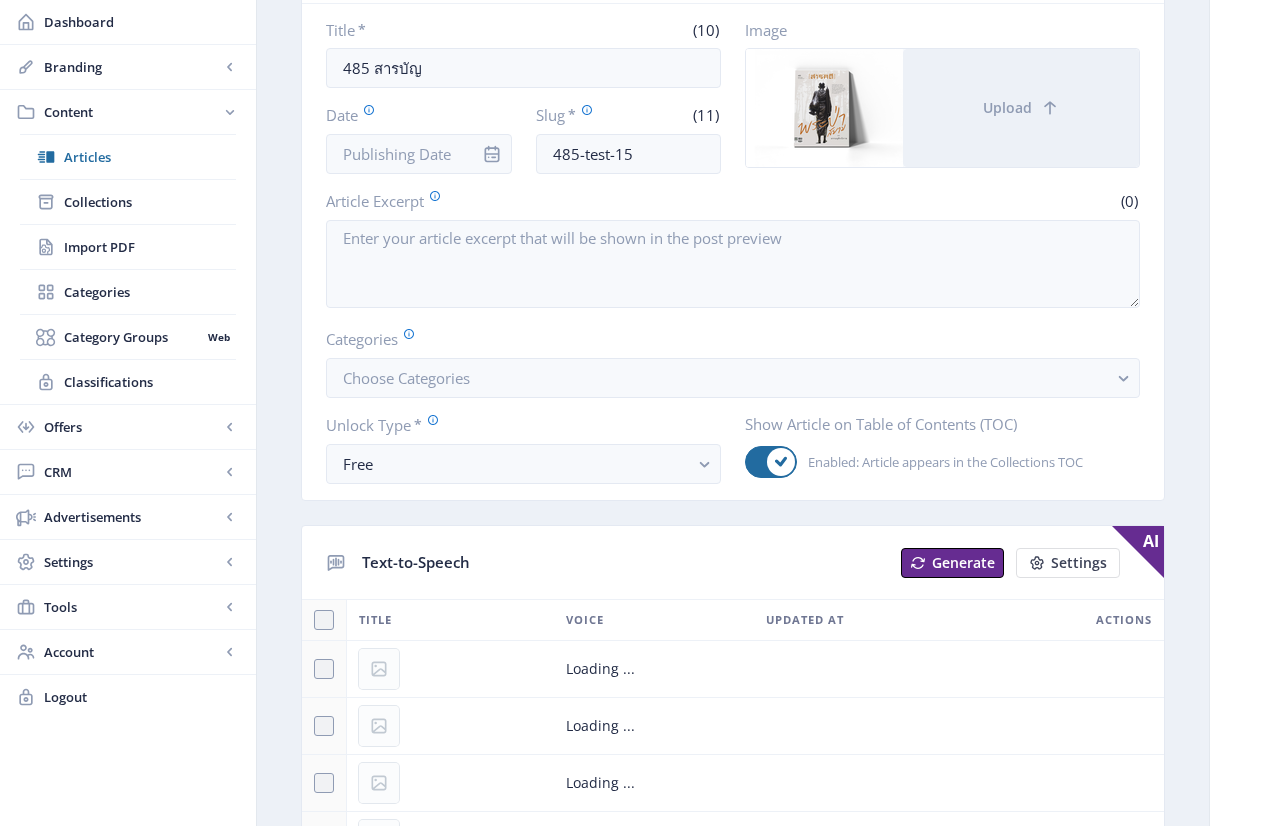 scroll, scrollTop: 0, scrollLeft: 0, axis: both 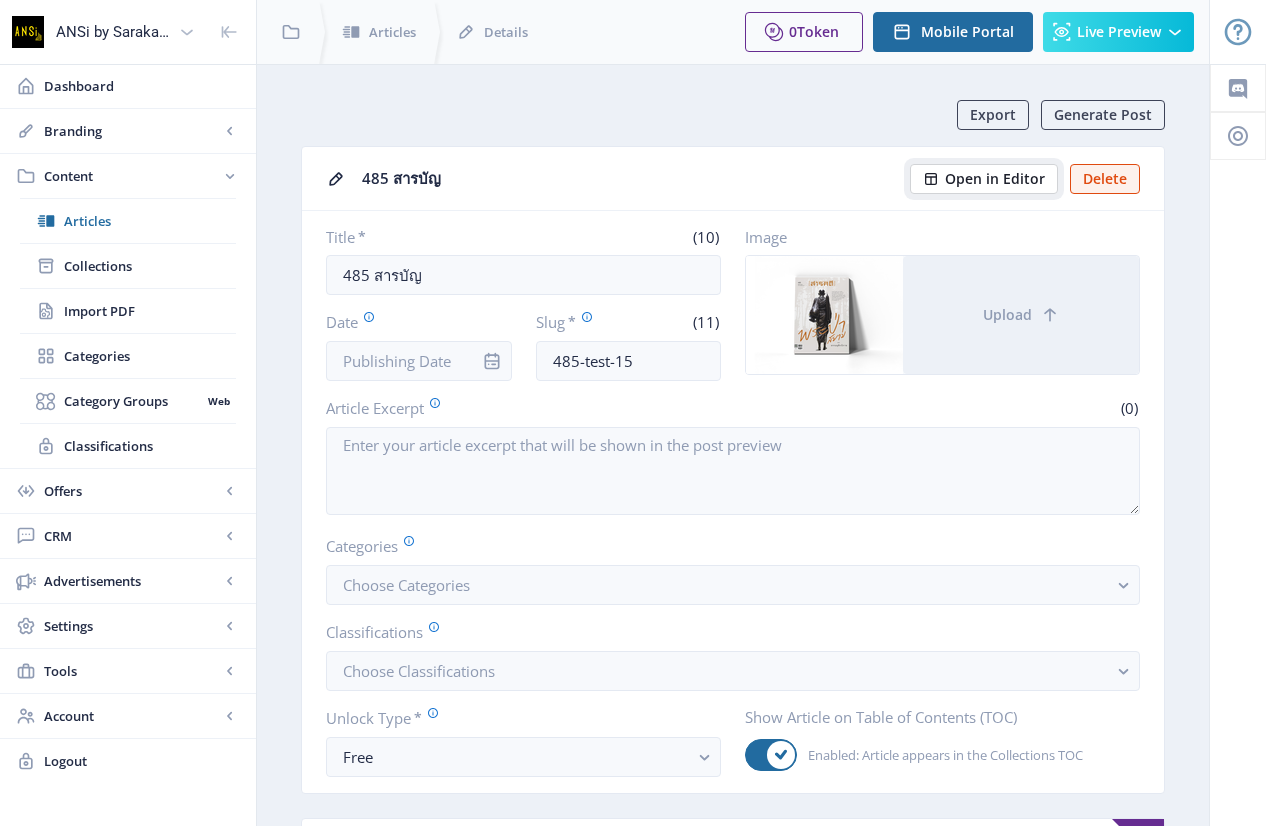 click on "Open in Editor" 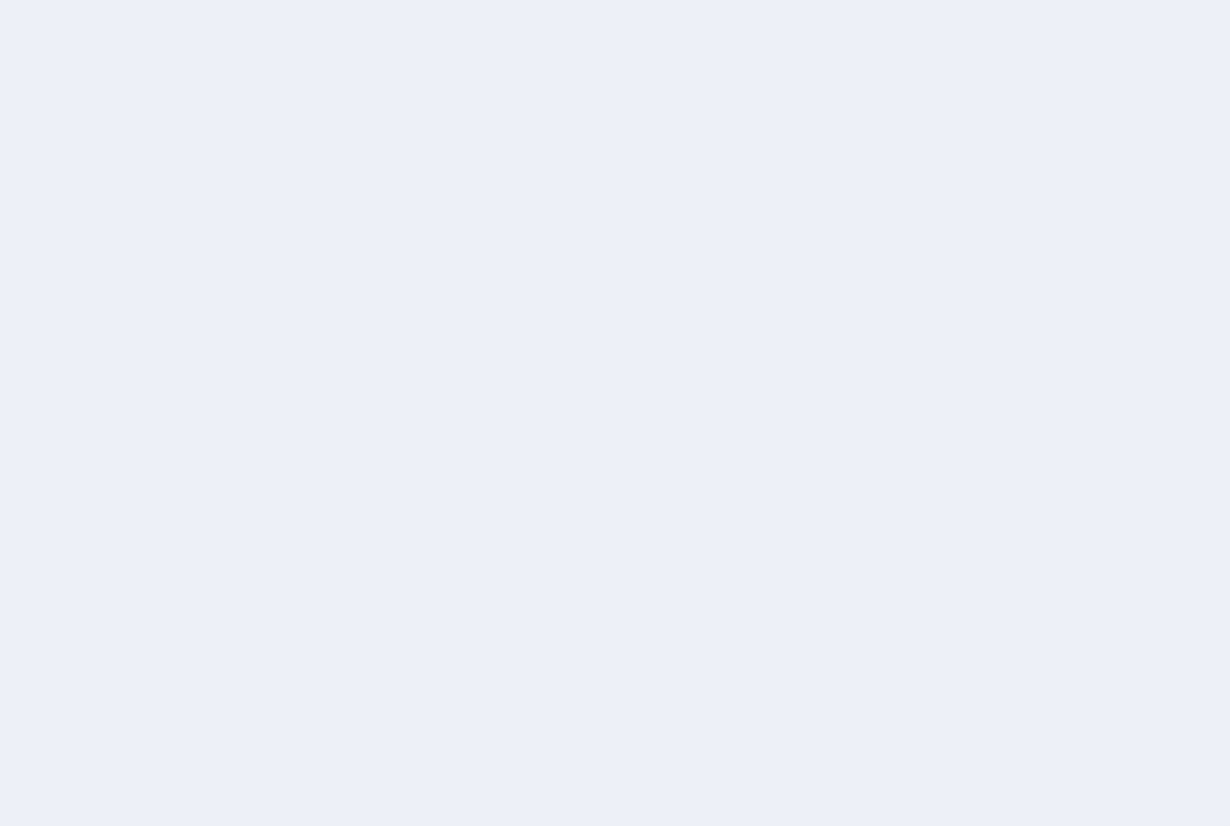 scroll, scrollTop: 0, scrollLeft: 0, axis: both 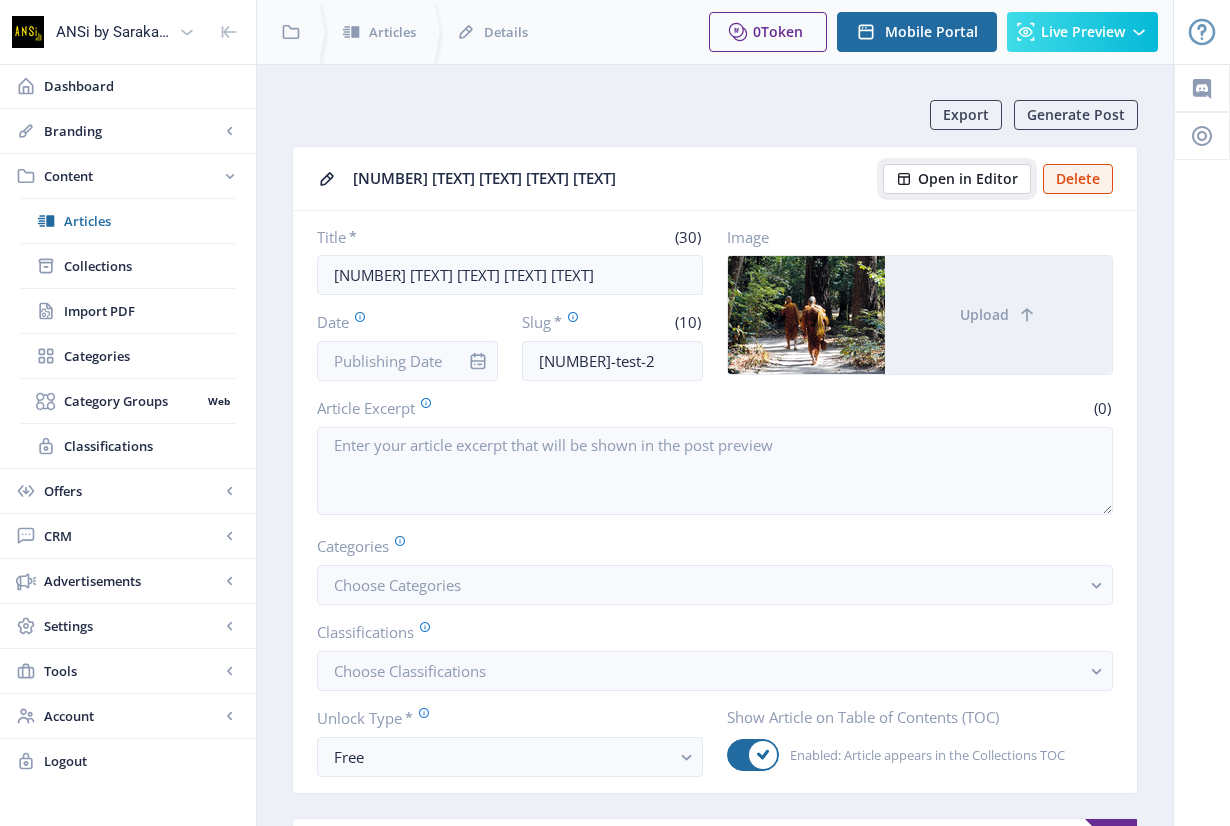 click on "Open in Editor" 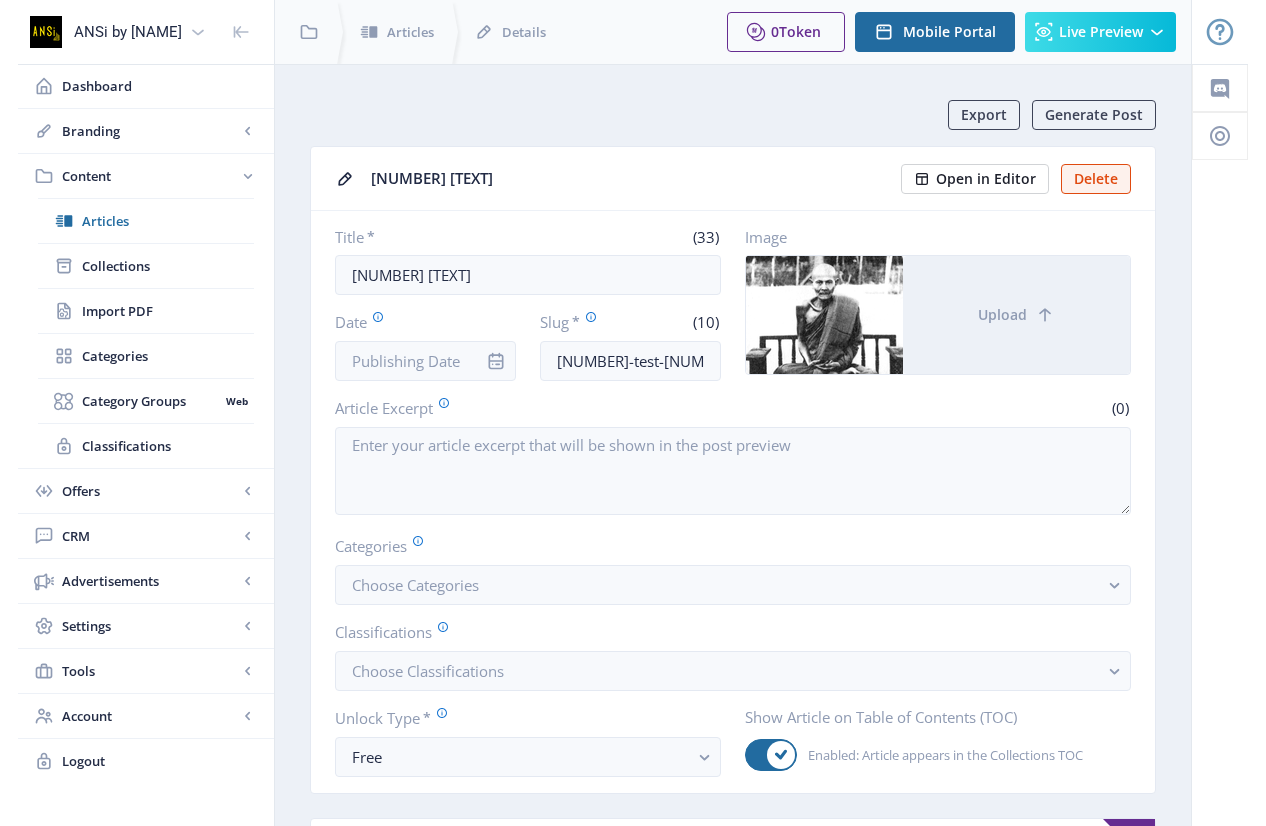 scroll, scrollTop: 0, scrollLeft: 0, axis: both 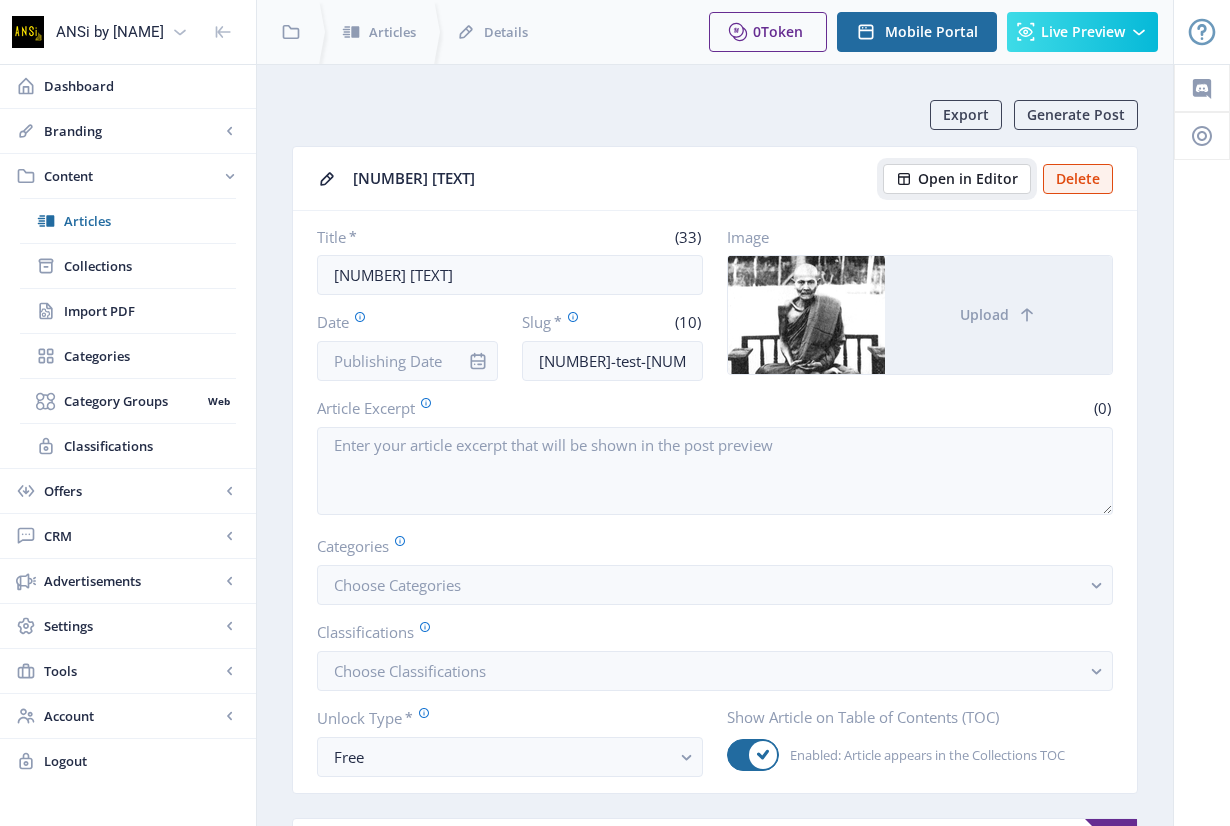 click on "Open in Editor" 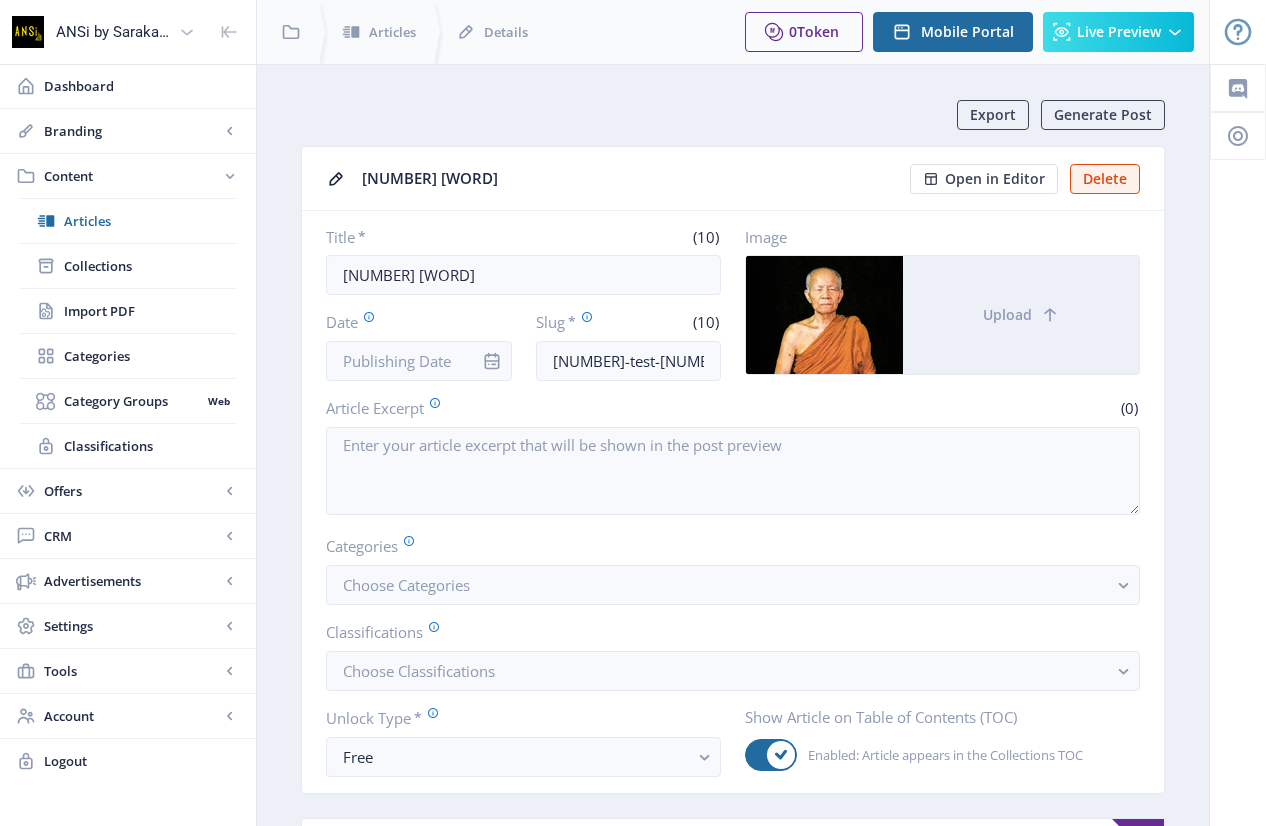 scroll, scrollTop: 0, scrollLeft: 0, axis: both 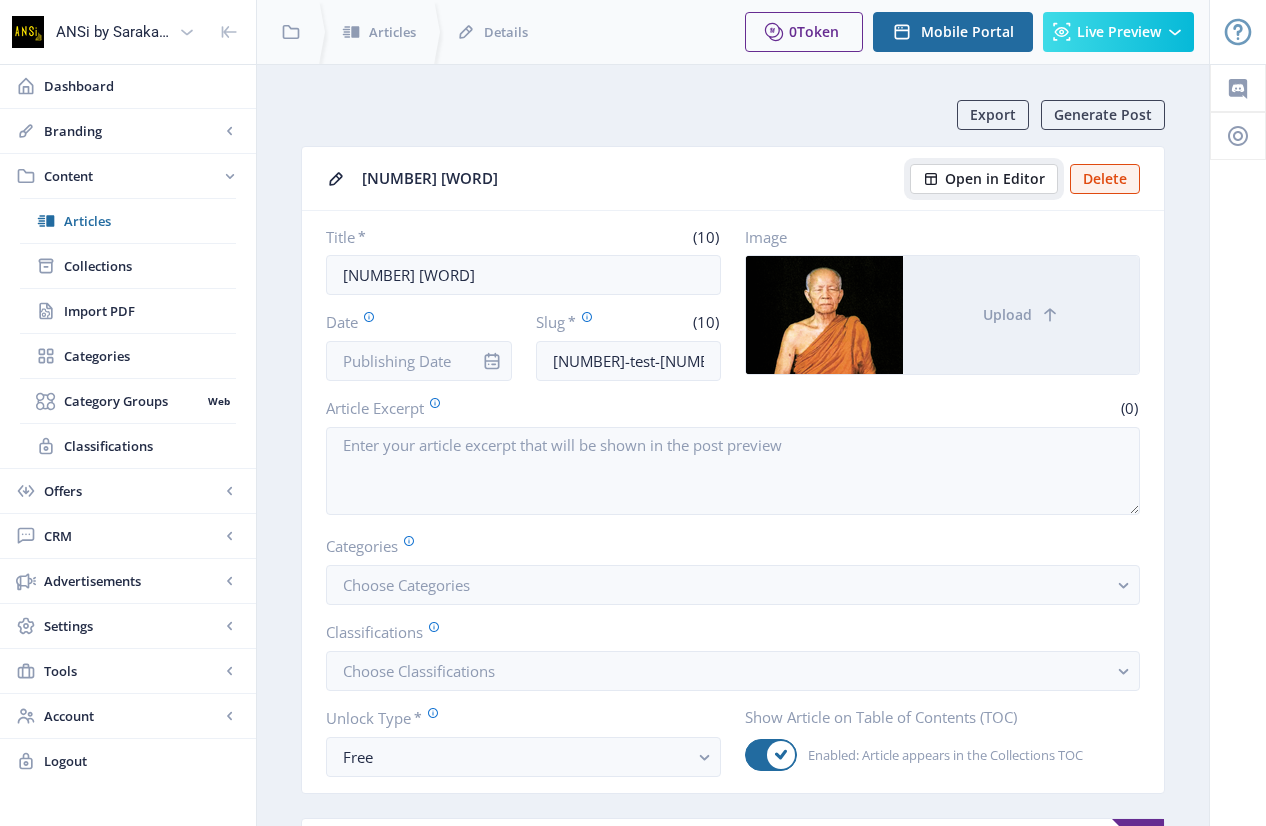 click on "Open in Editor" 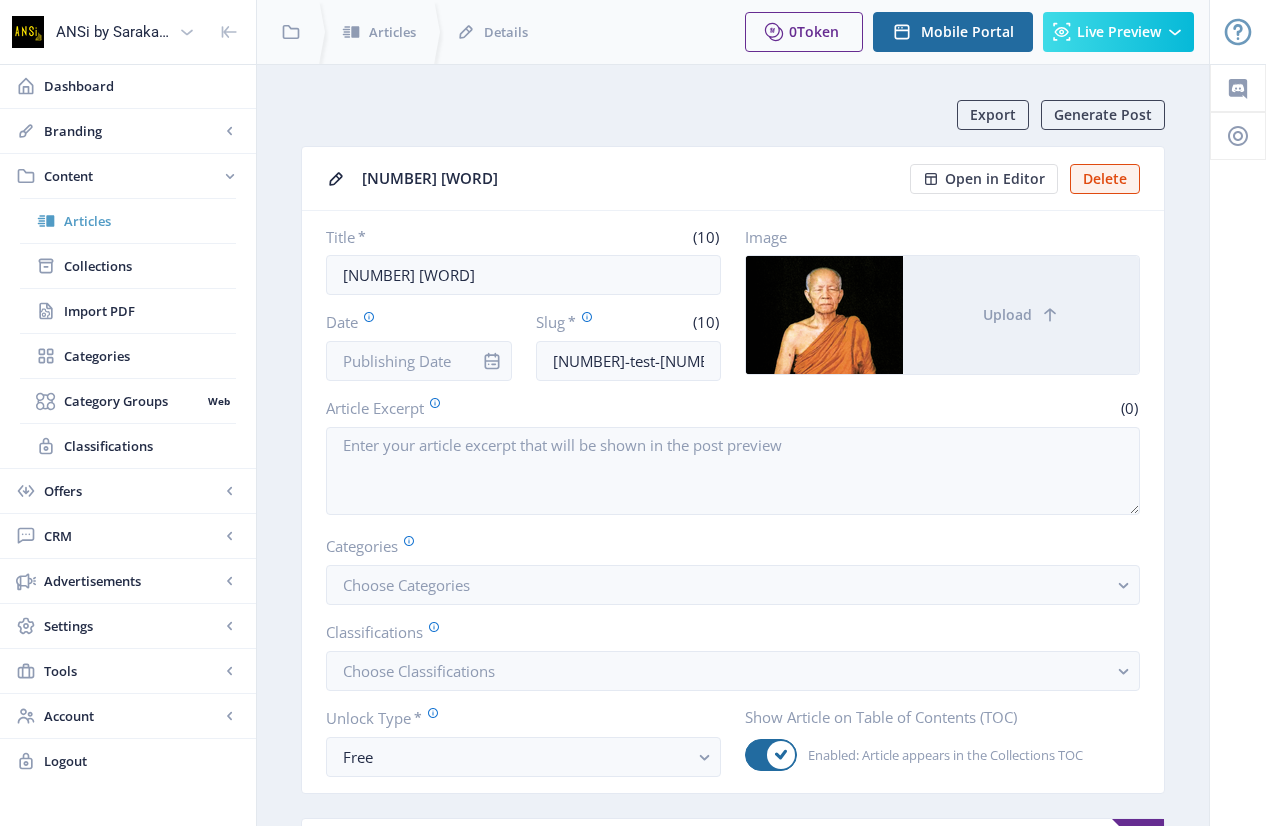 click on "Articles" at bounding box center (150, 221) 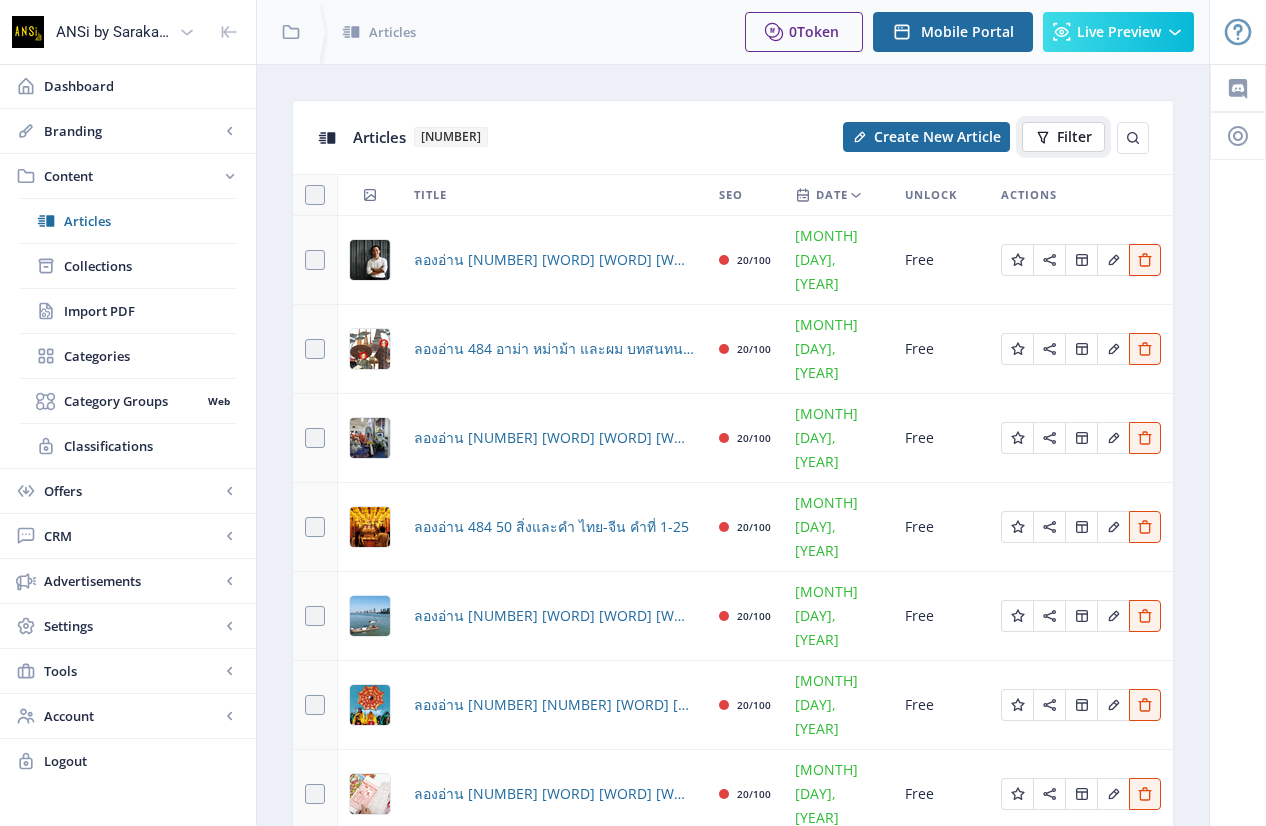 click on "Filter" 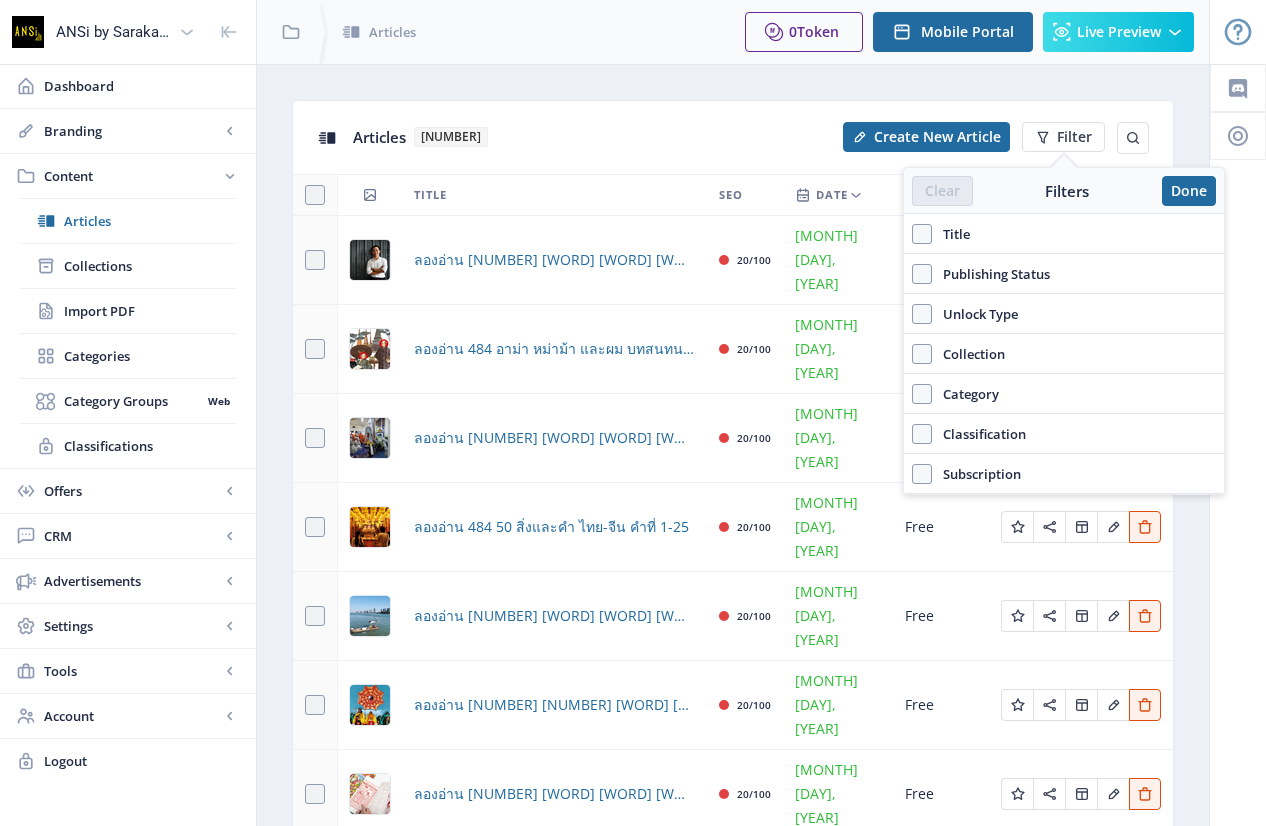 click on "Title" at bounding box center [951, 234] 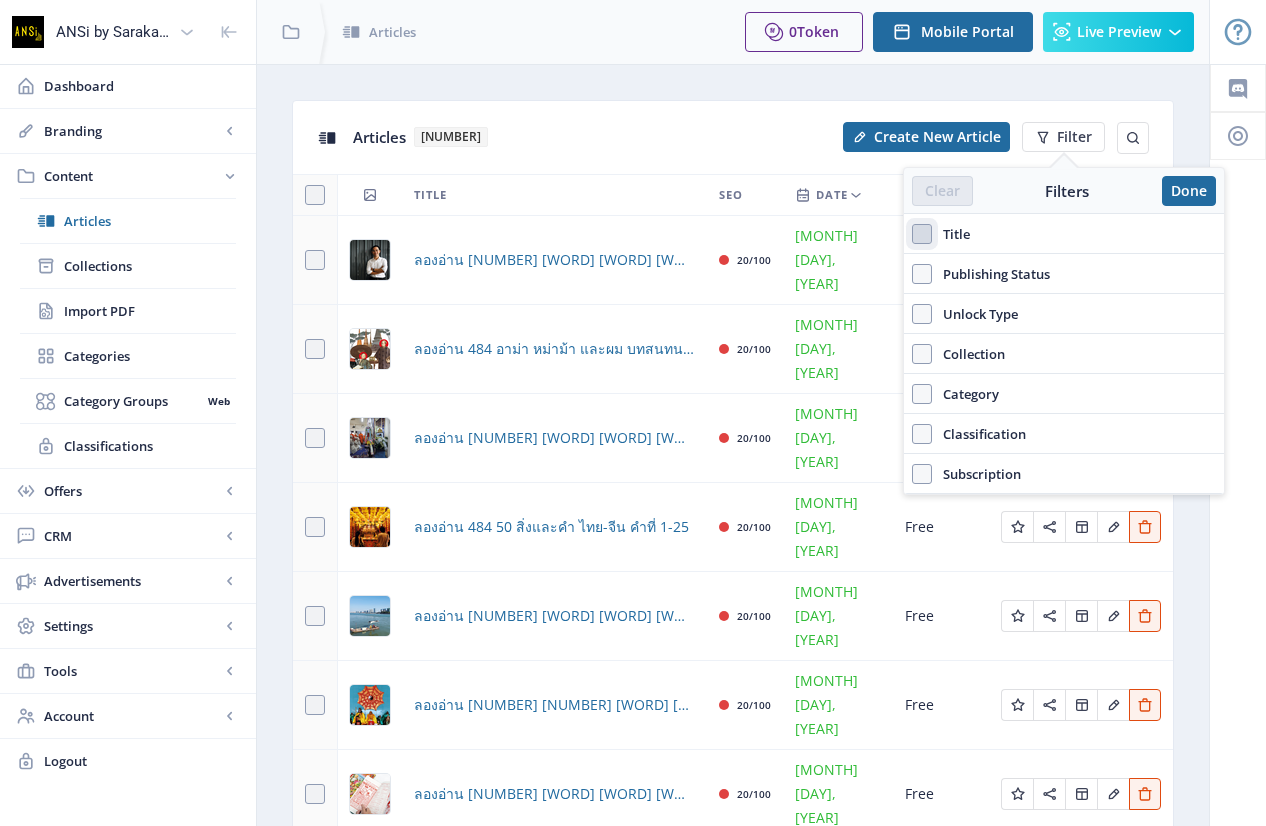 checkbox on "true" 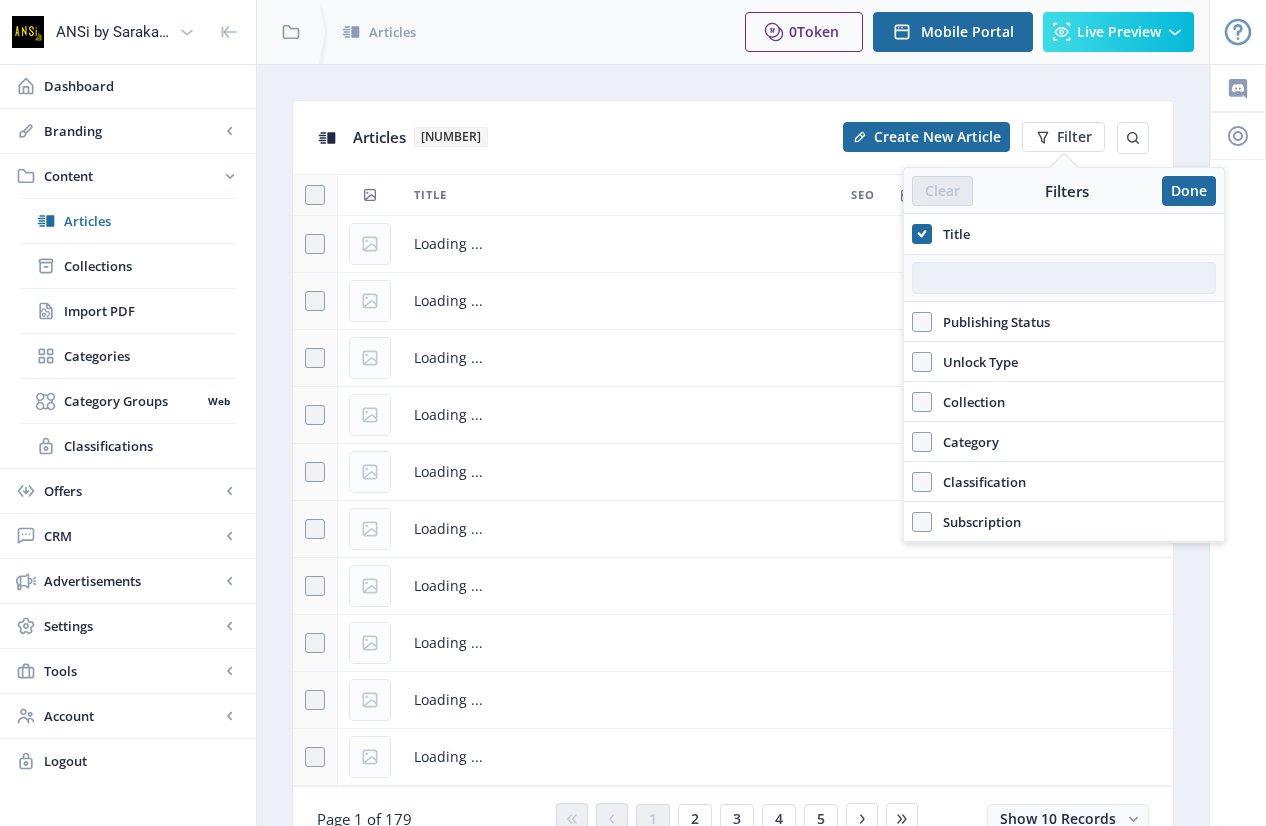 click at bounding box center (1064, 278) 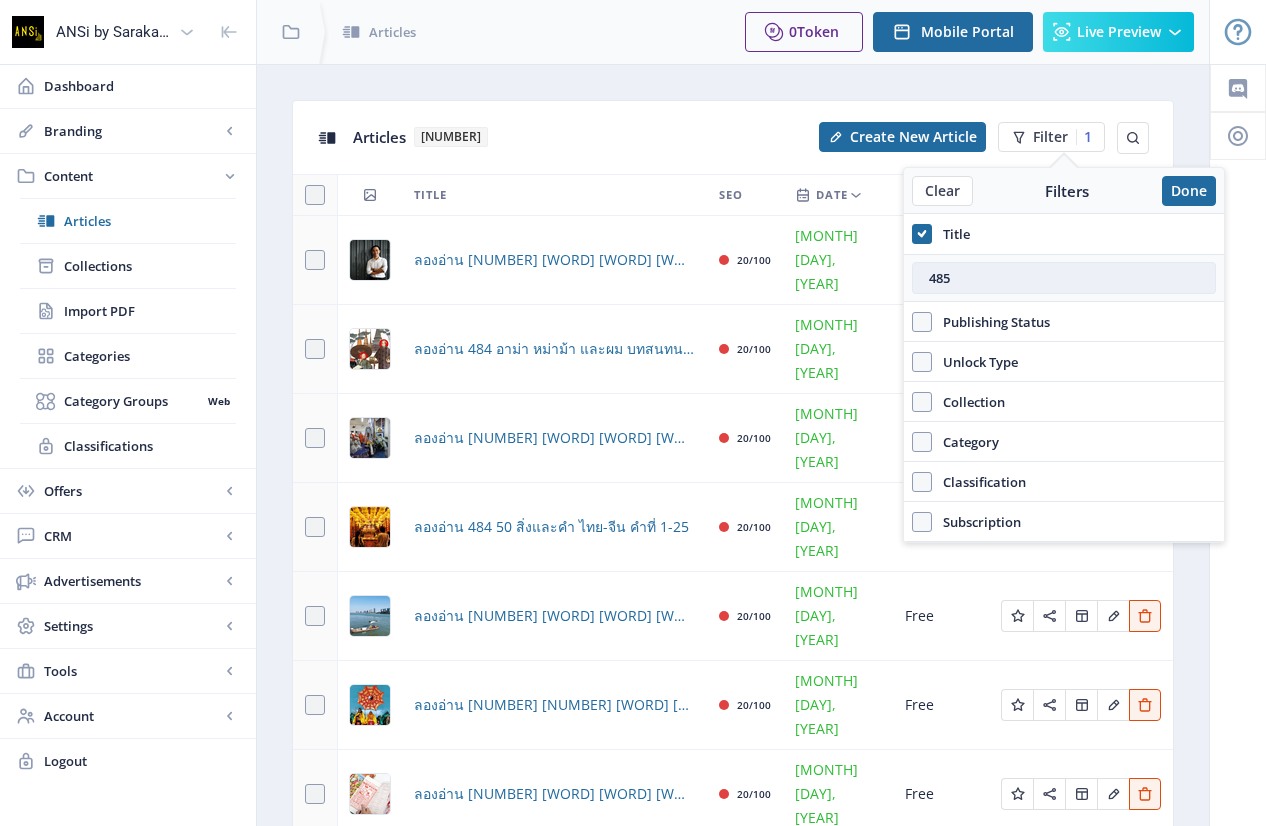 type on "485" 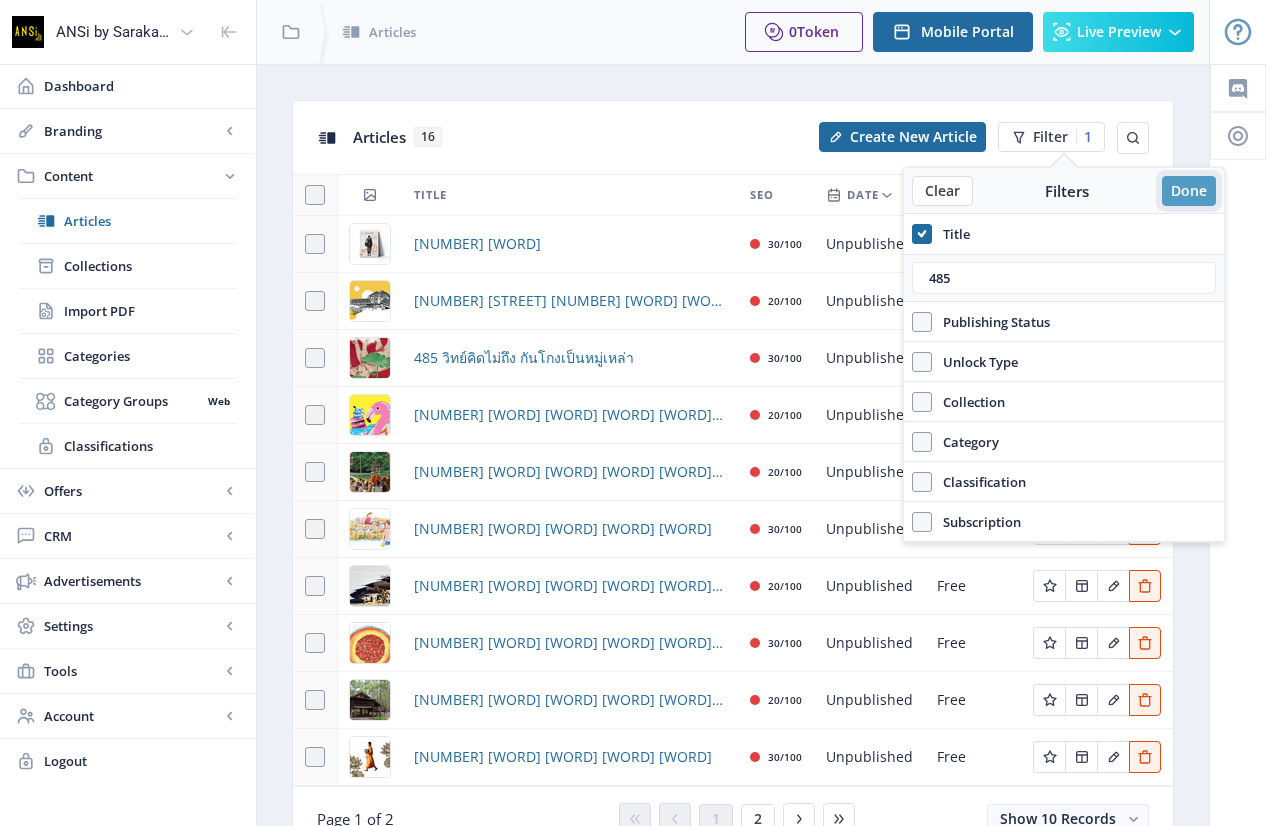 click on "Done" at bounding box center (1189, 191) 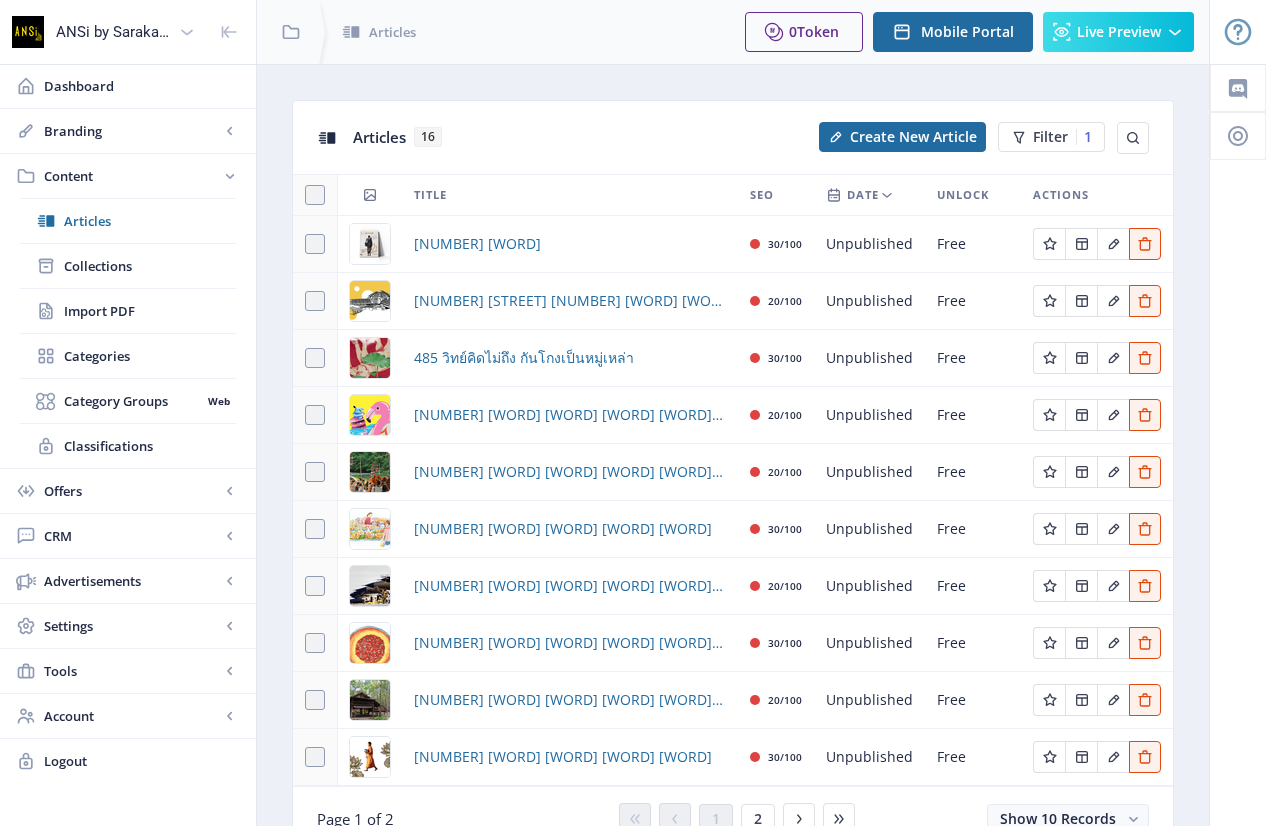 scroll, scrollTop: 96, scrollLeft: 0, axis: vertical 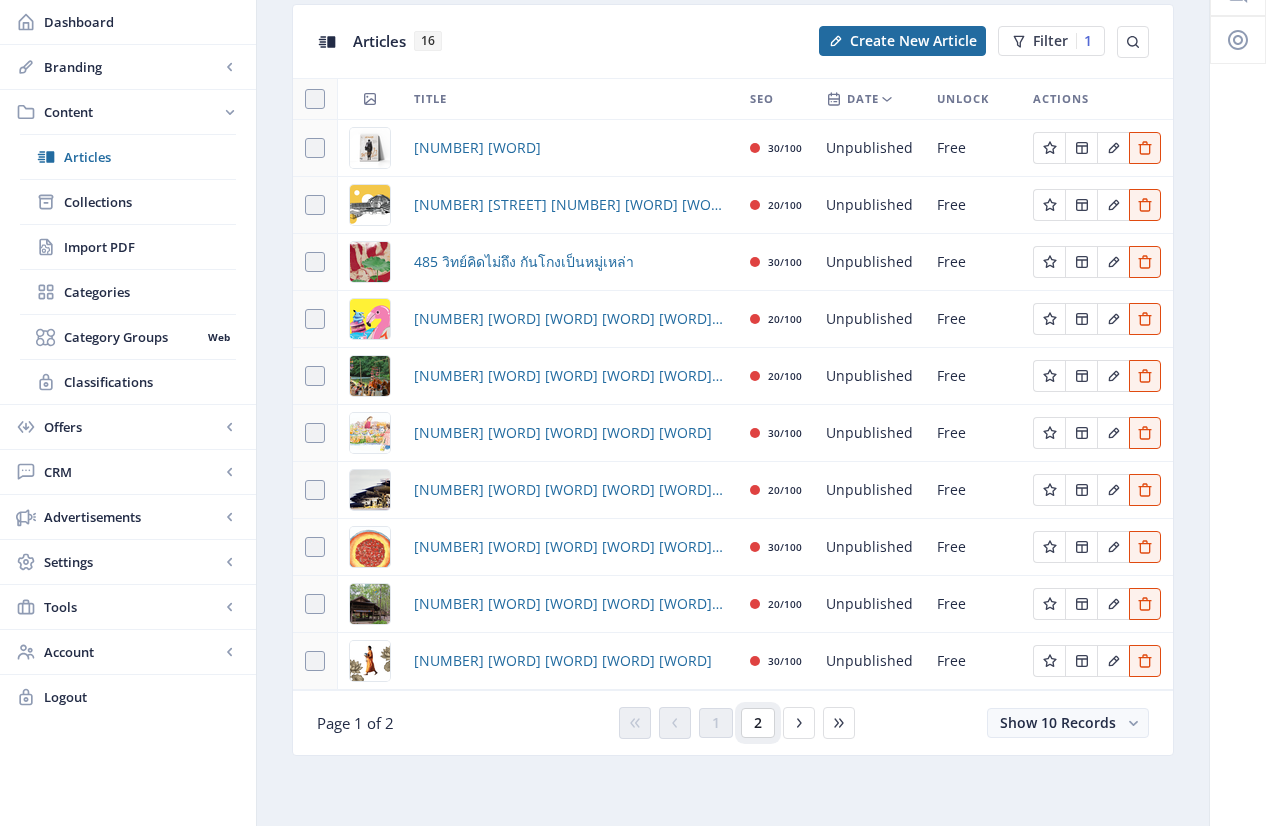 click on "2" 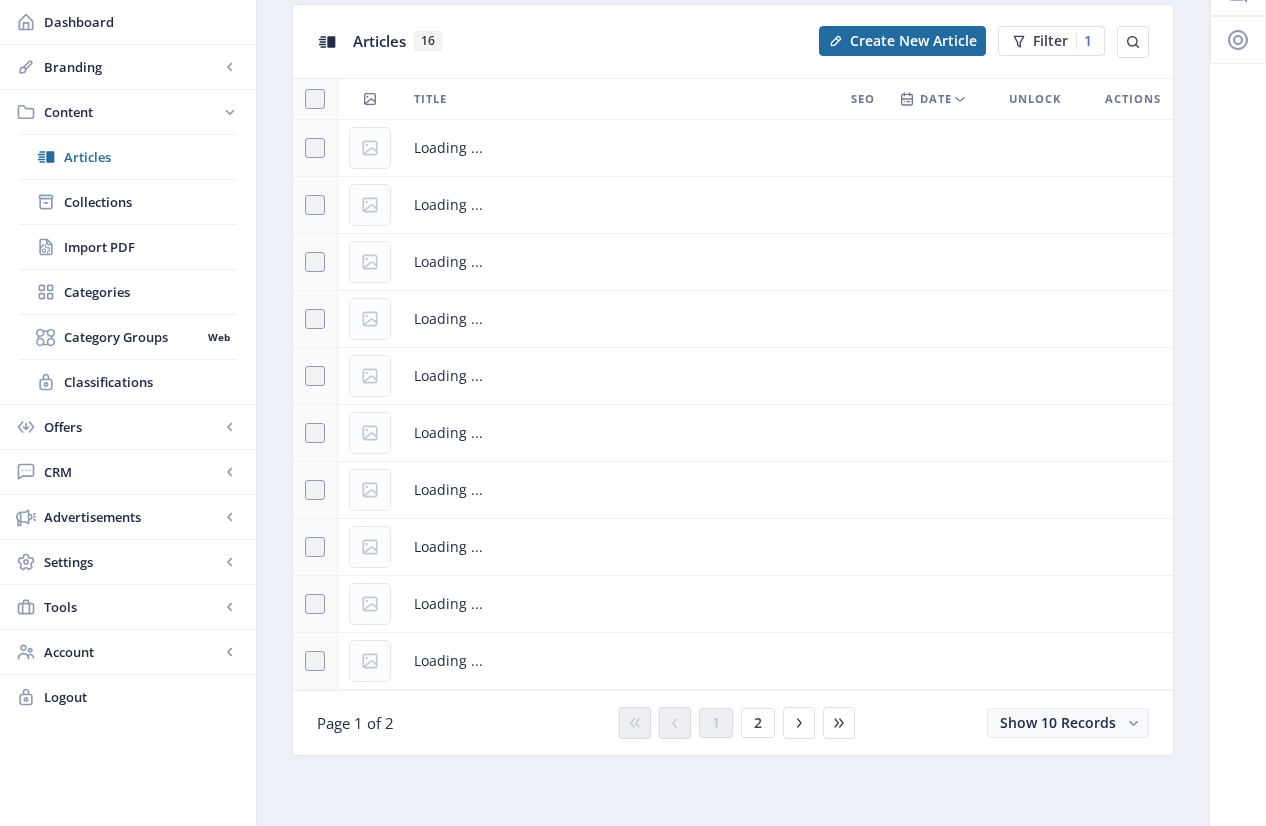 scroll, scrollTop: 0, scrollLeft: 0, axis: both 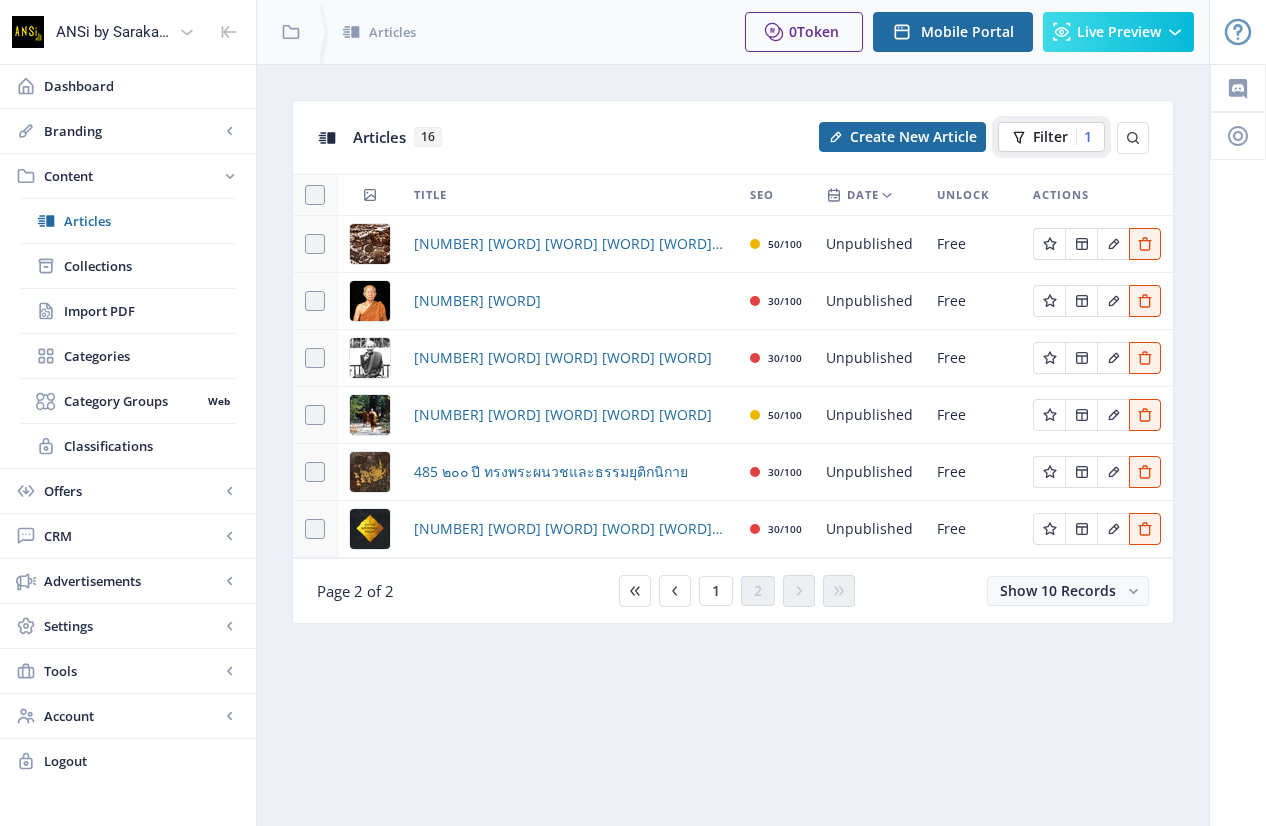 click on "Filter" 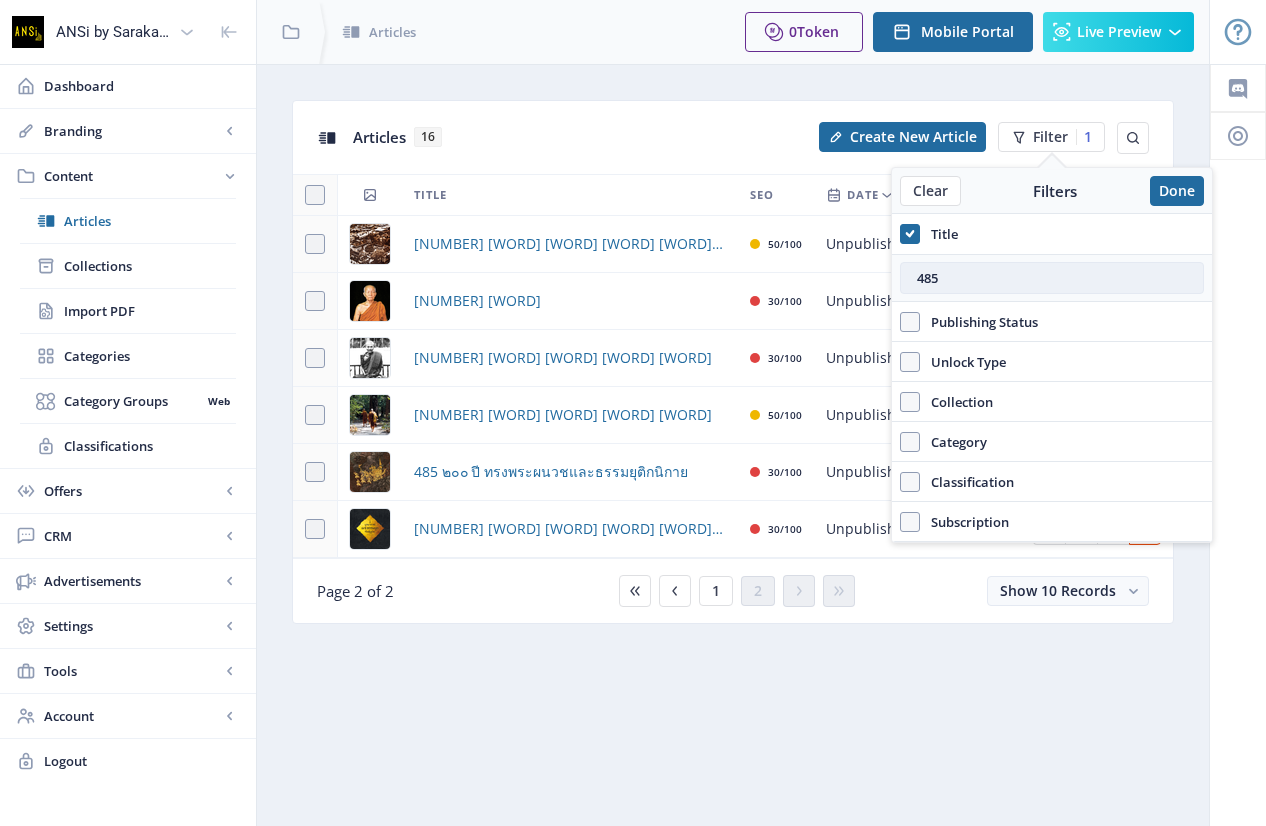 click on "485" at bounding box center (1052, 278) 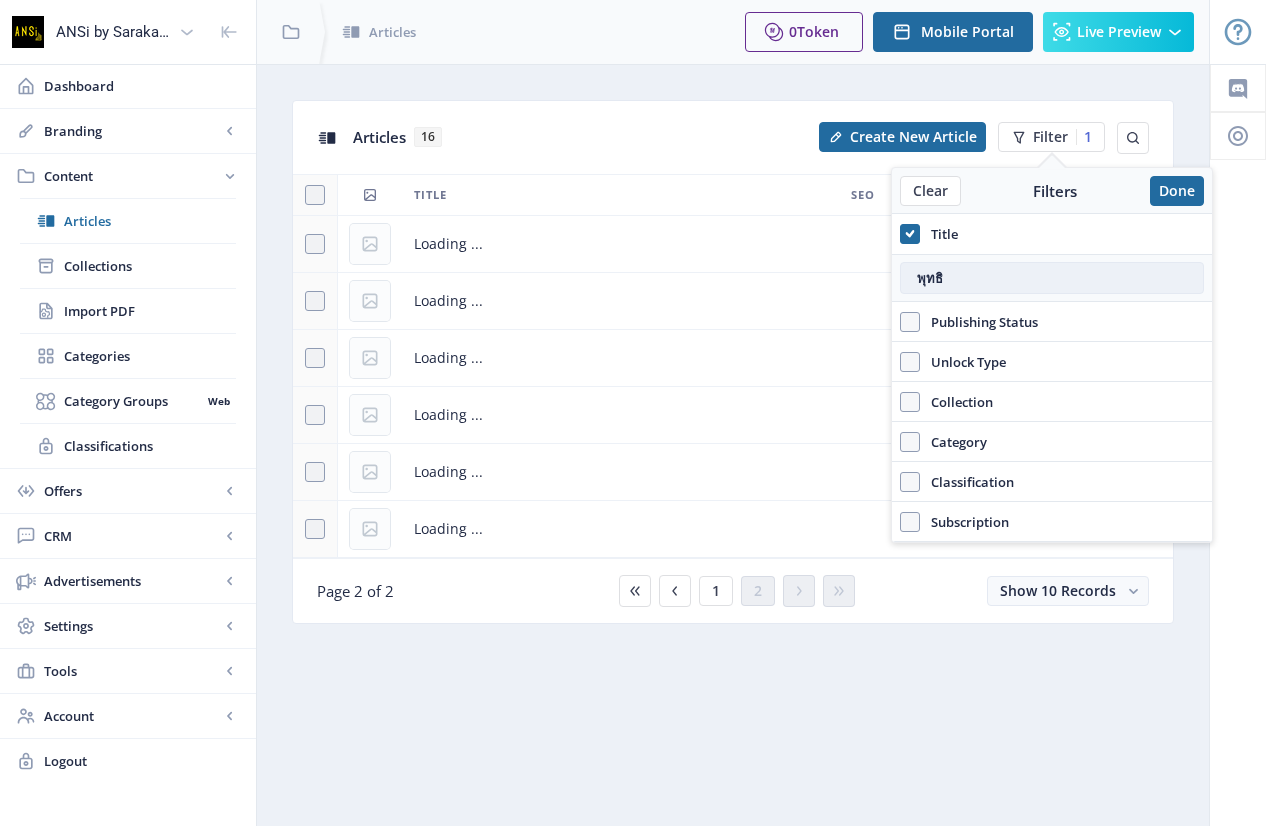 type on "พุทธ" 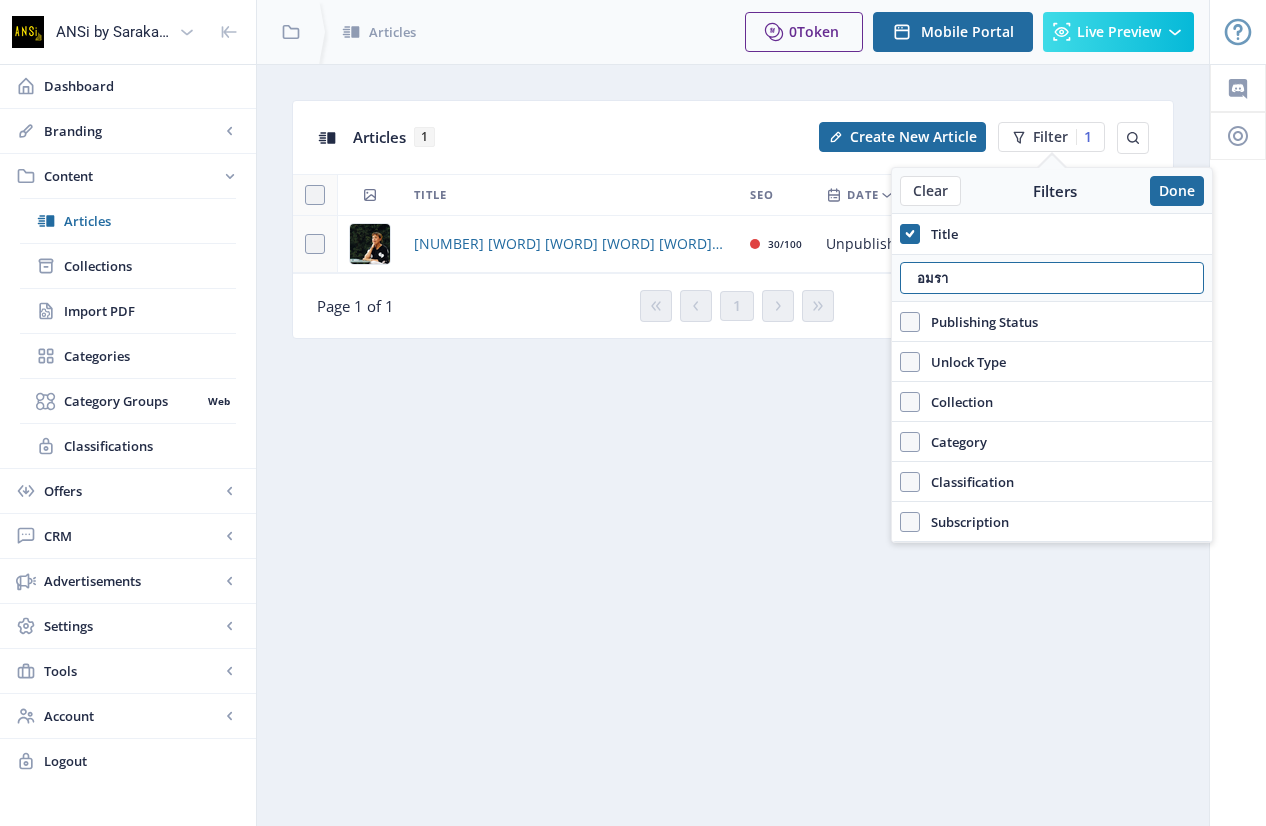 type on "อมรา" 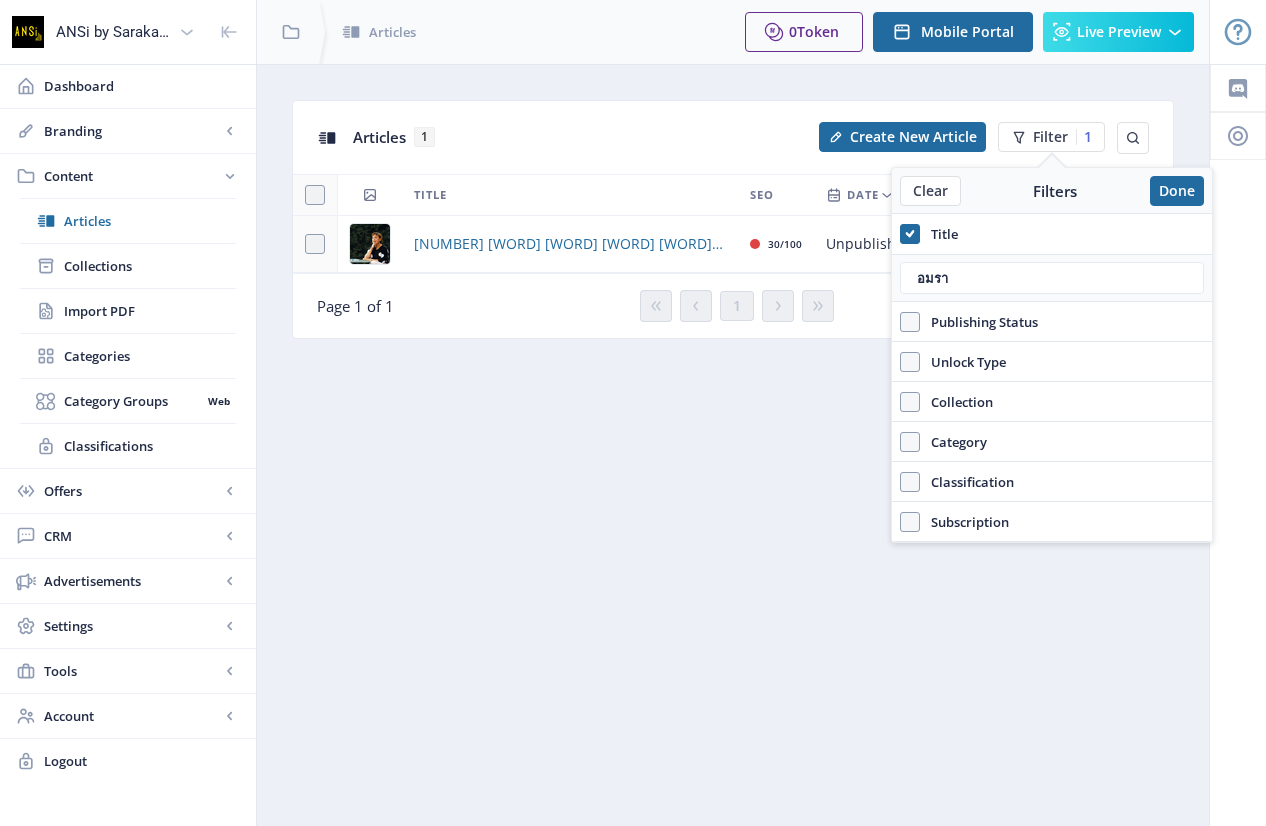 click on "Title" 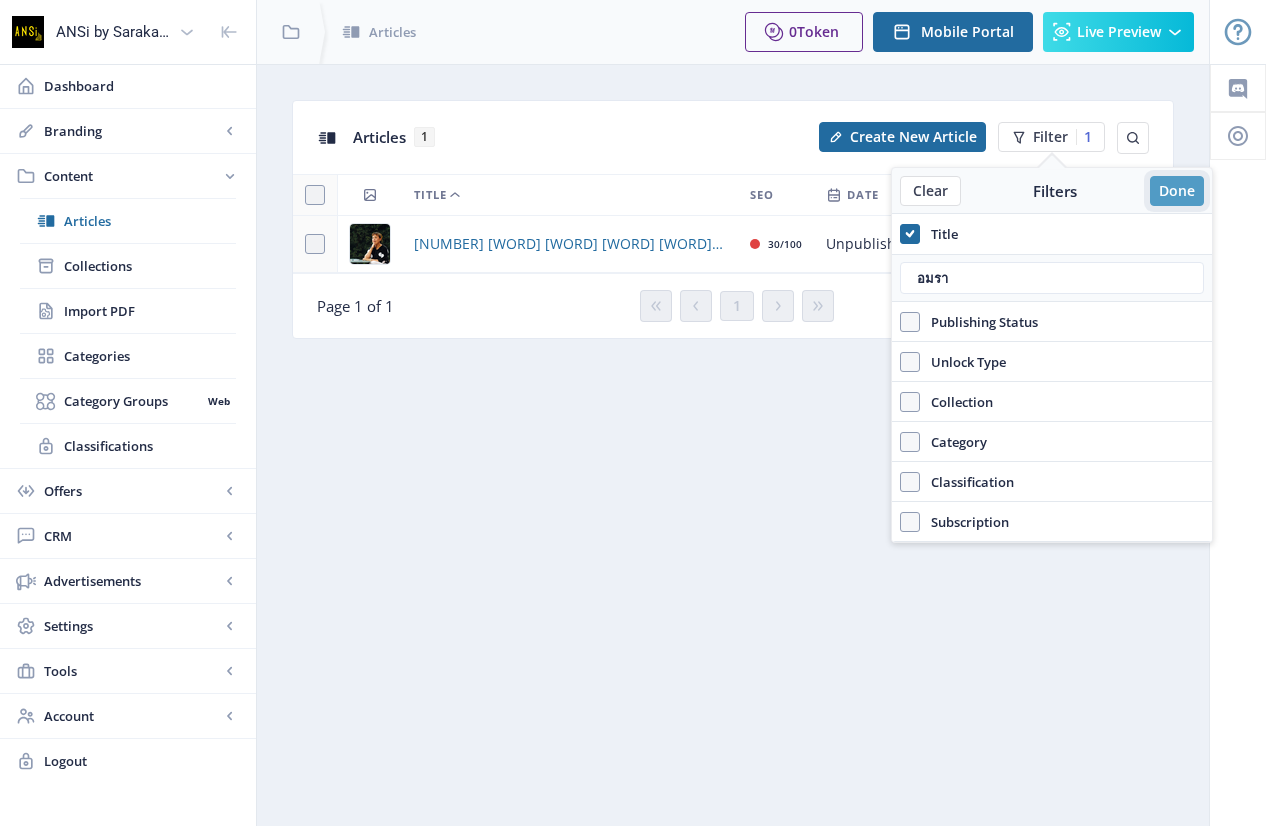 click on "Done" at bounding box center [1177, 191] 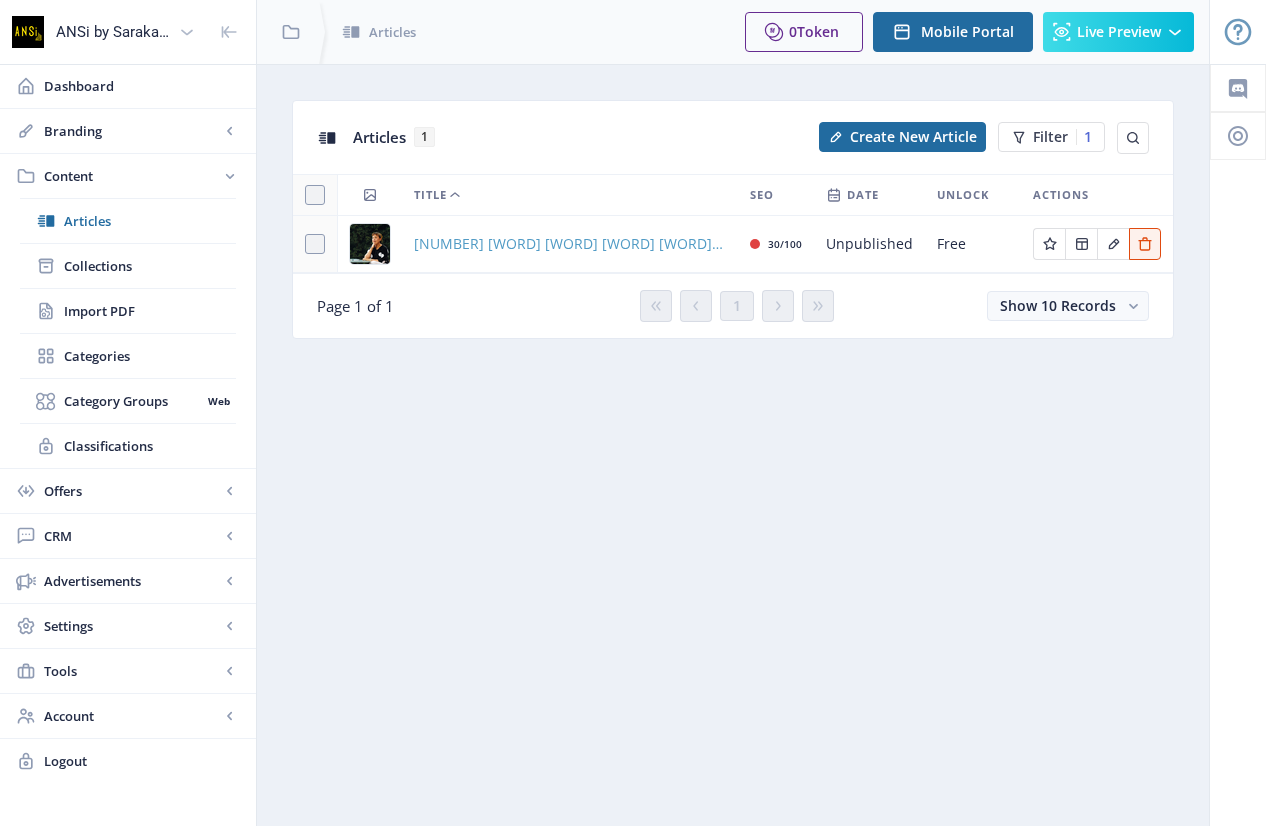 click on "495 สัมภาษณ์ อมราพร แผ่นดินทอง ผู้เขียนบทซีรีส์ สาธุ" at bounding box center [570, 244] 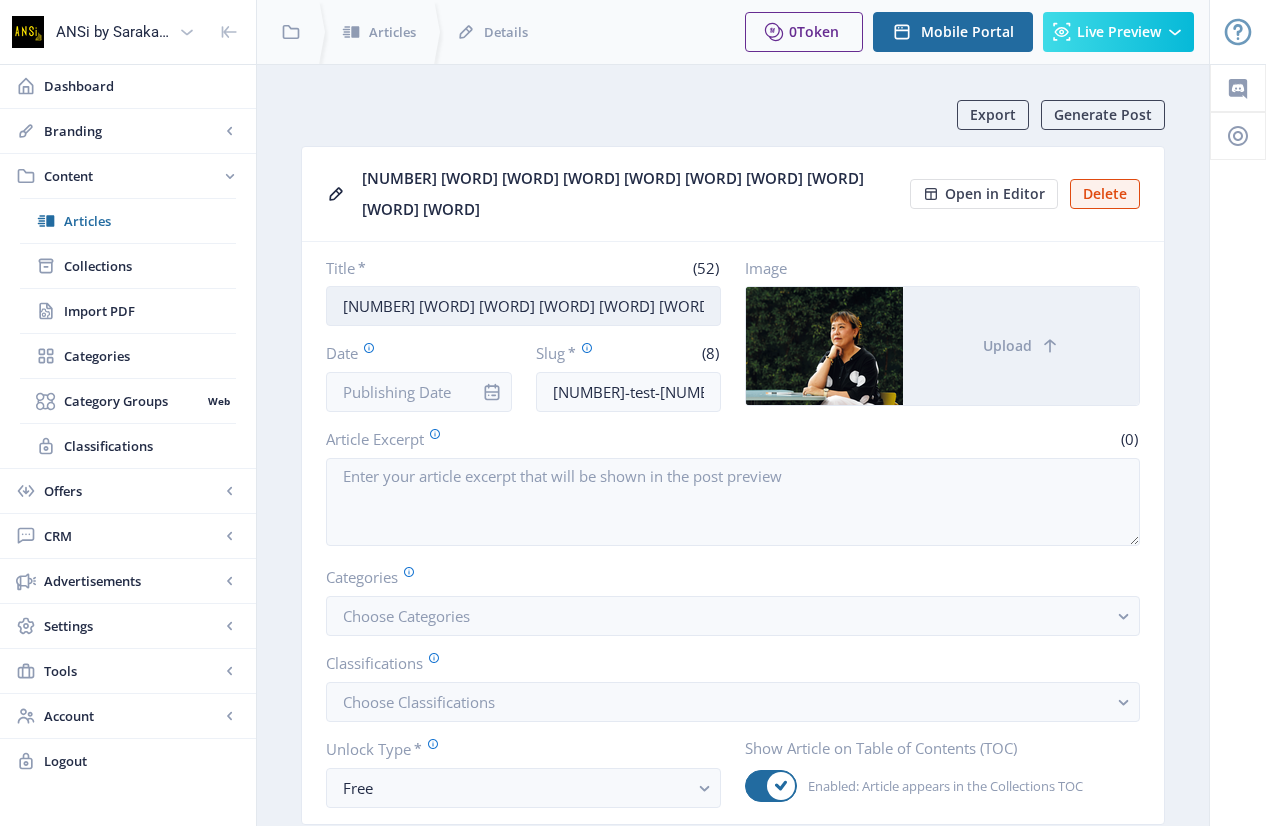 click on "495 สัมภาษณ์ อมราพร แผ่นดินทอง ผู้เขียนบทซีรีส์ สาธุ" at bounding box center (523, 306) 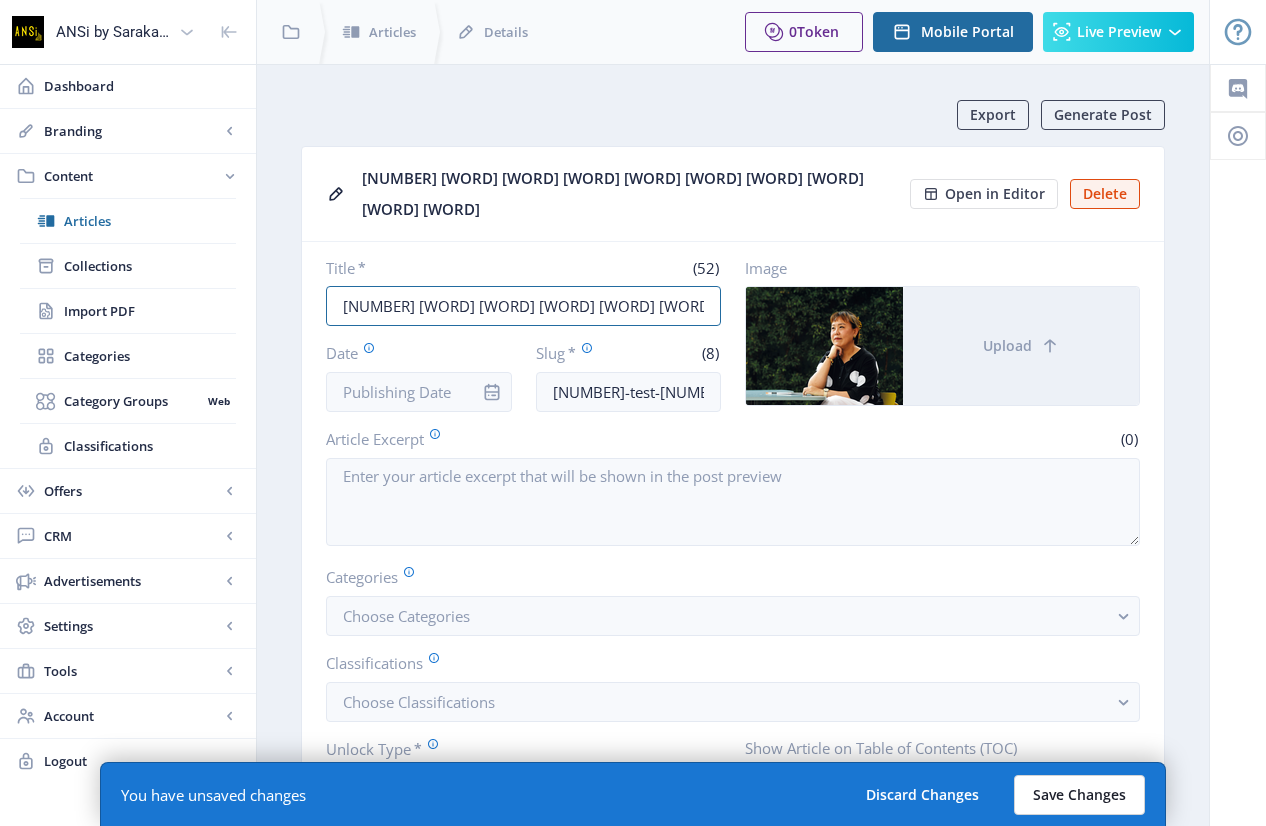 type on "485 สัมภาษณ์ อมราพร แผ่นดินทอง ผู้เขียนบทซีรีส์ สาธุ" 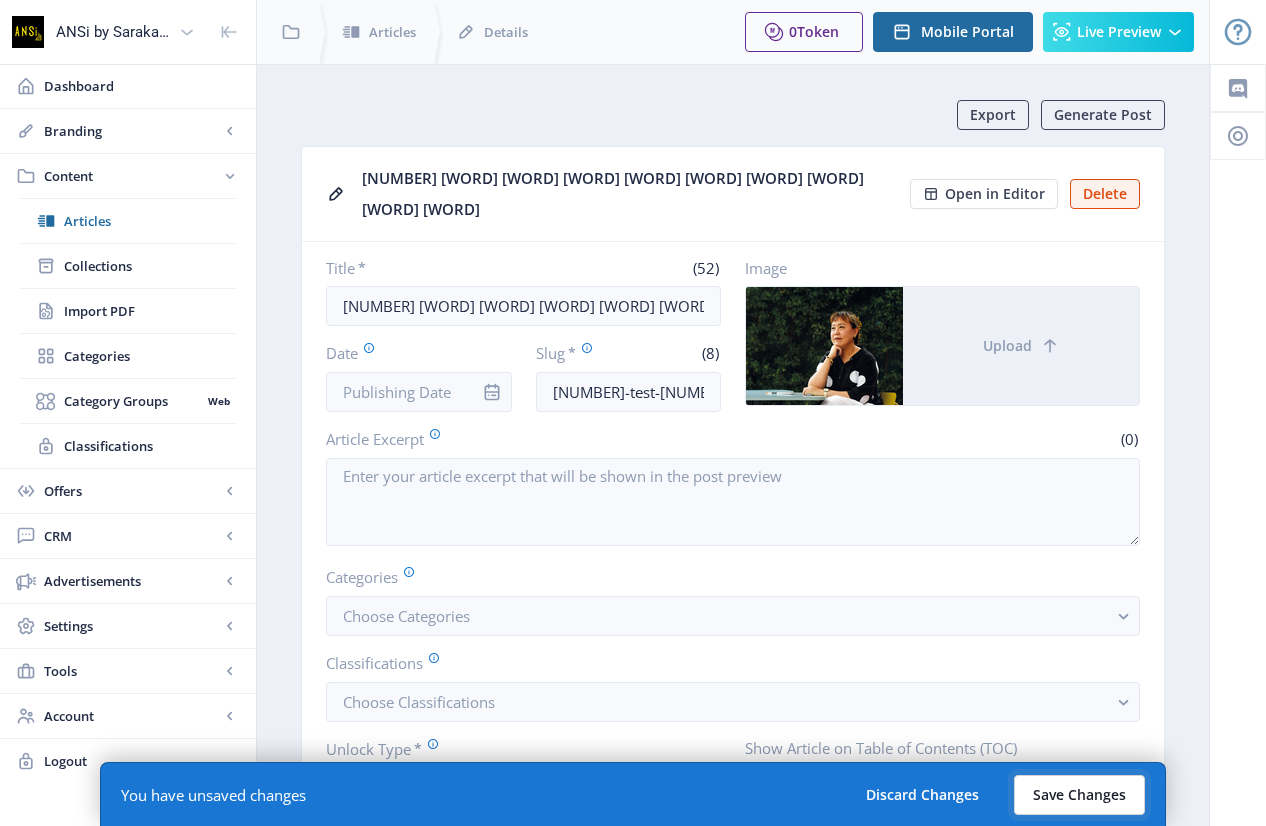 click on "Save Changes" 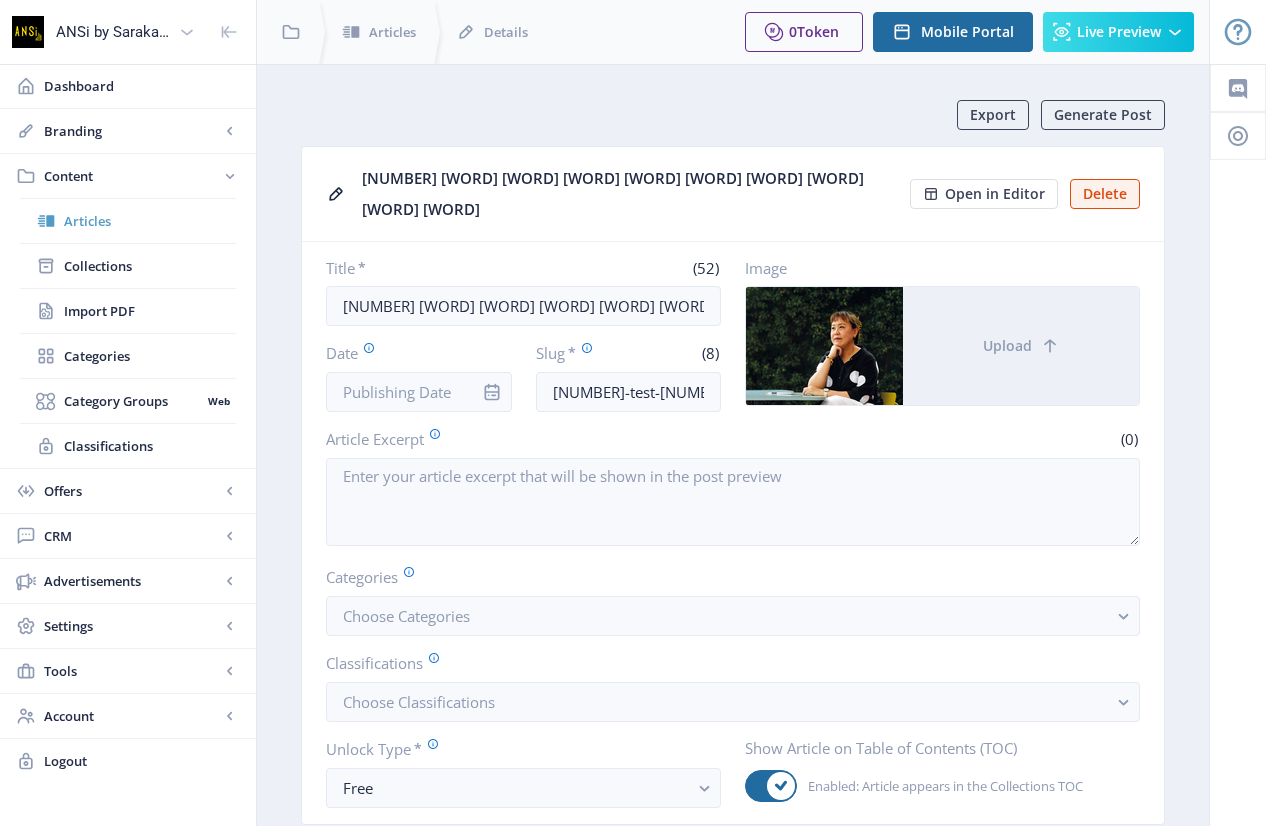 click on "Articles" at bounding box center (150, 221) 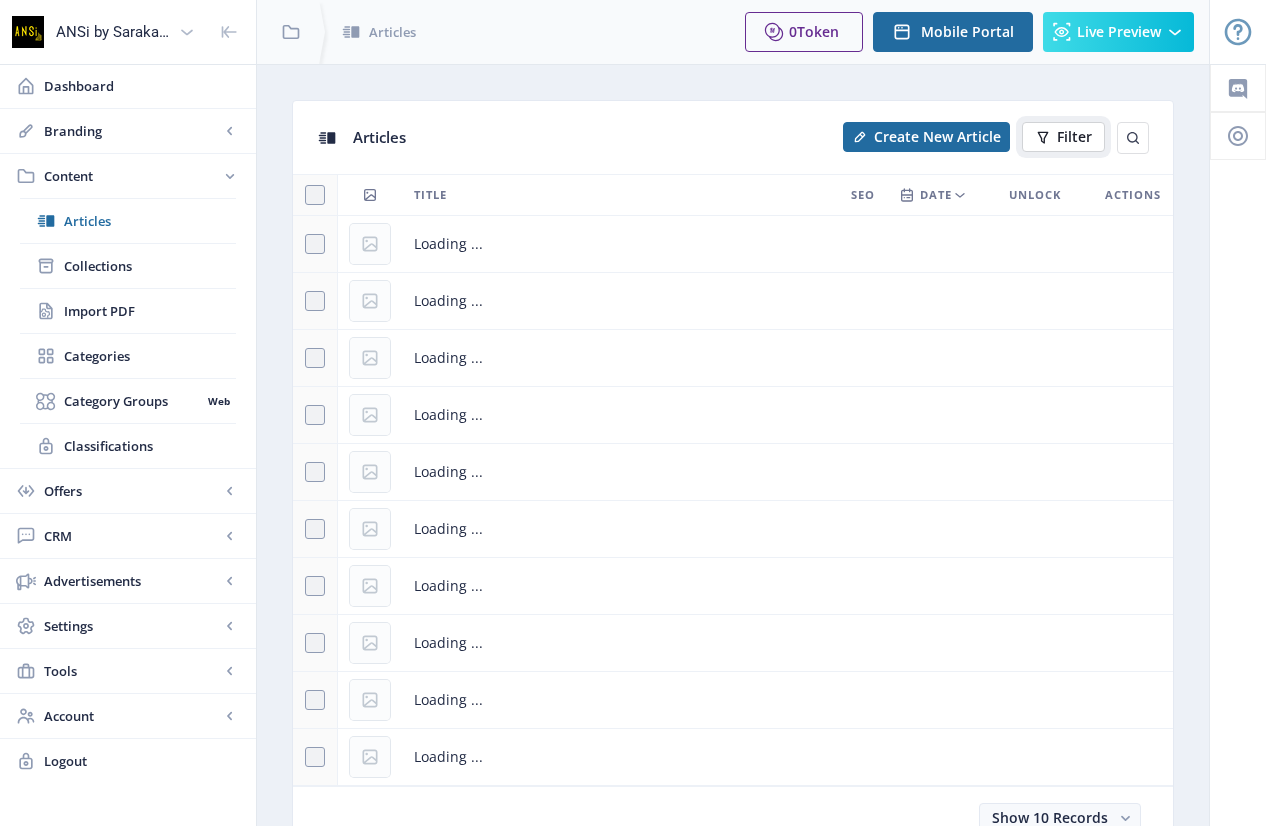 click on "Filter" 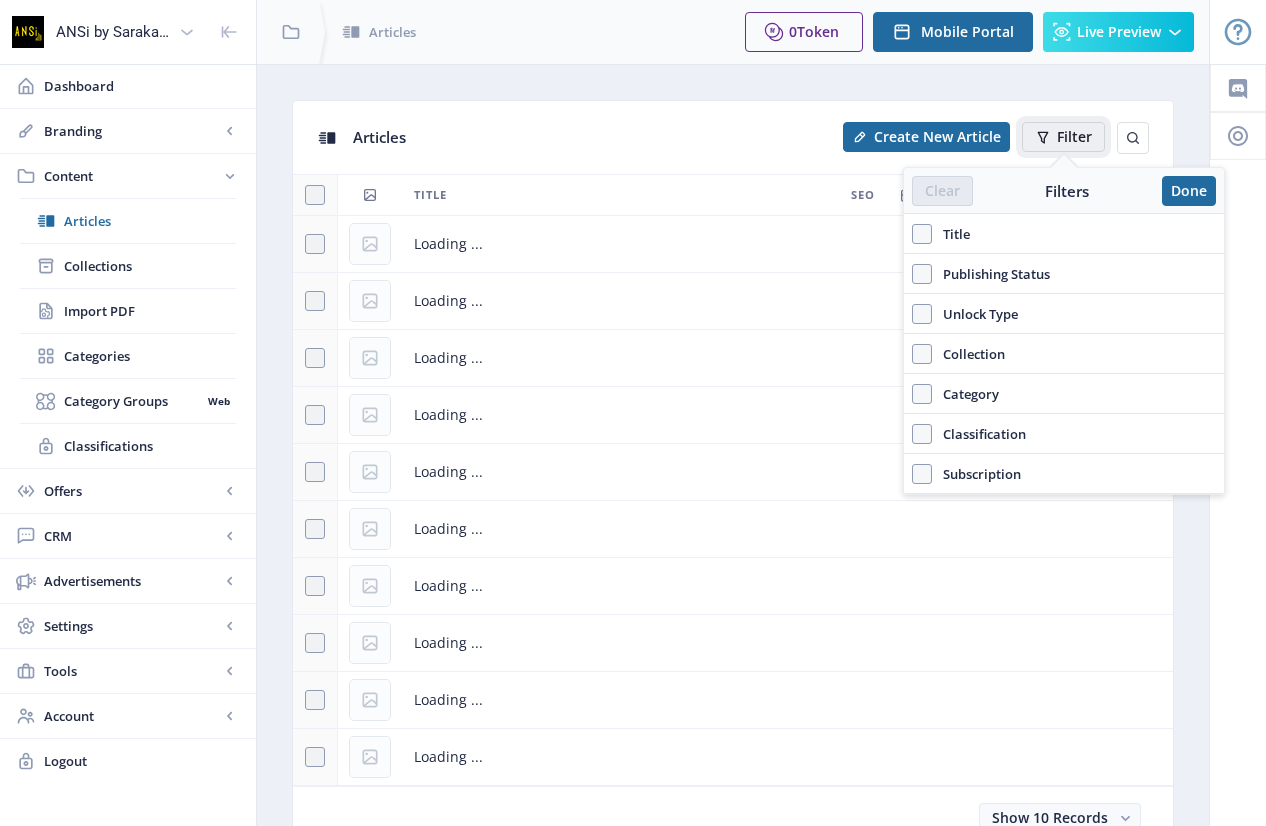 type 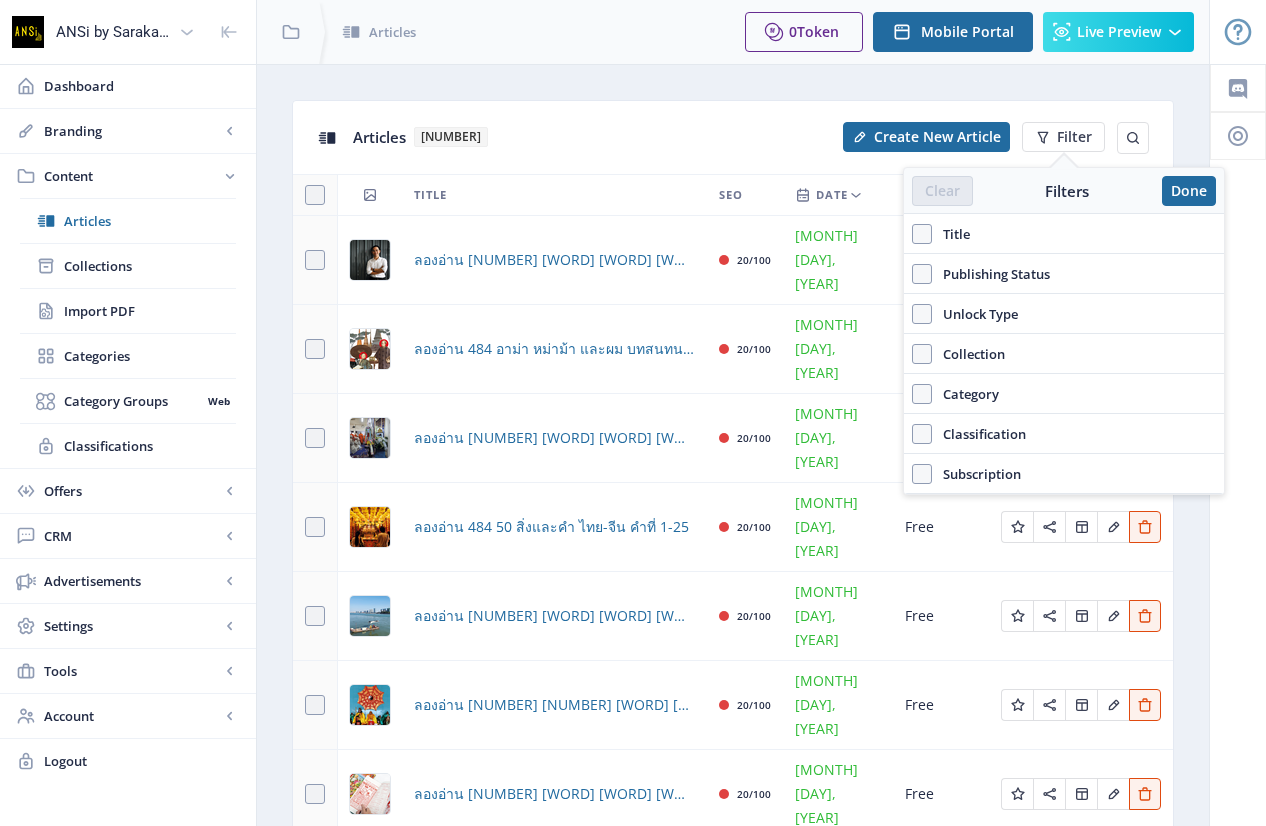 click on "Title" at bounding box center [951, 234] 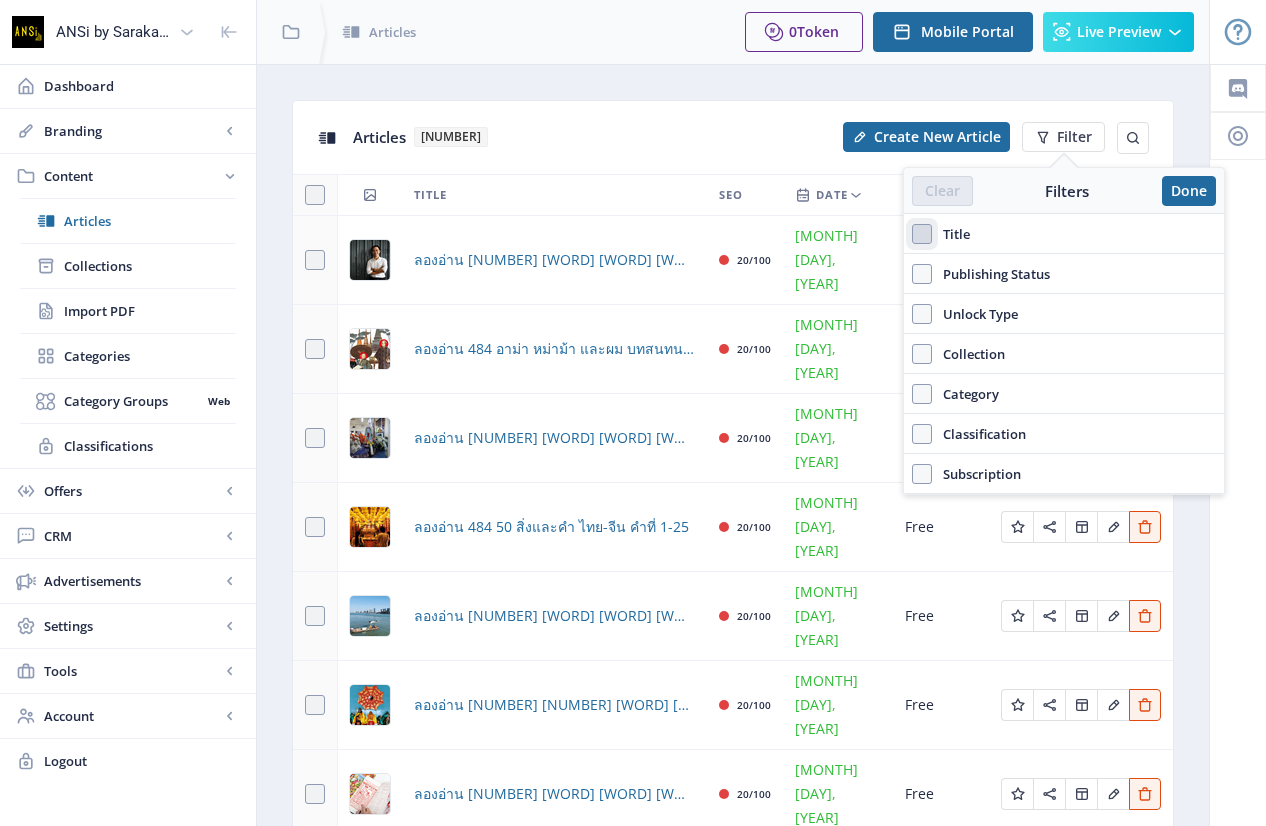 click on "Title" at bounding box center (912, 234) 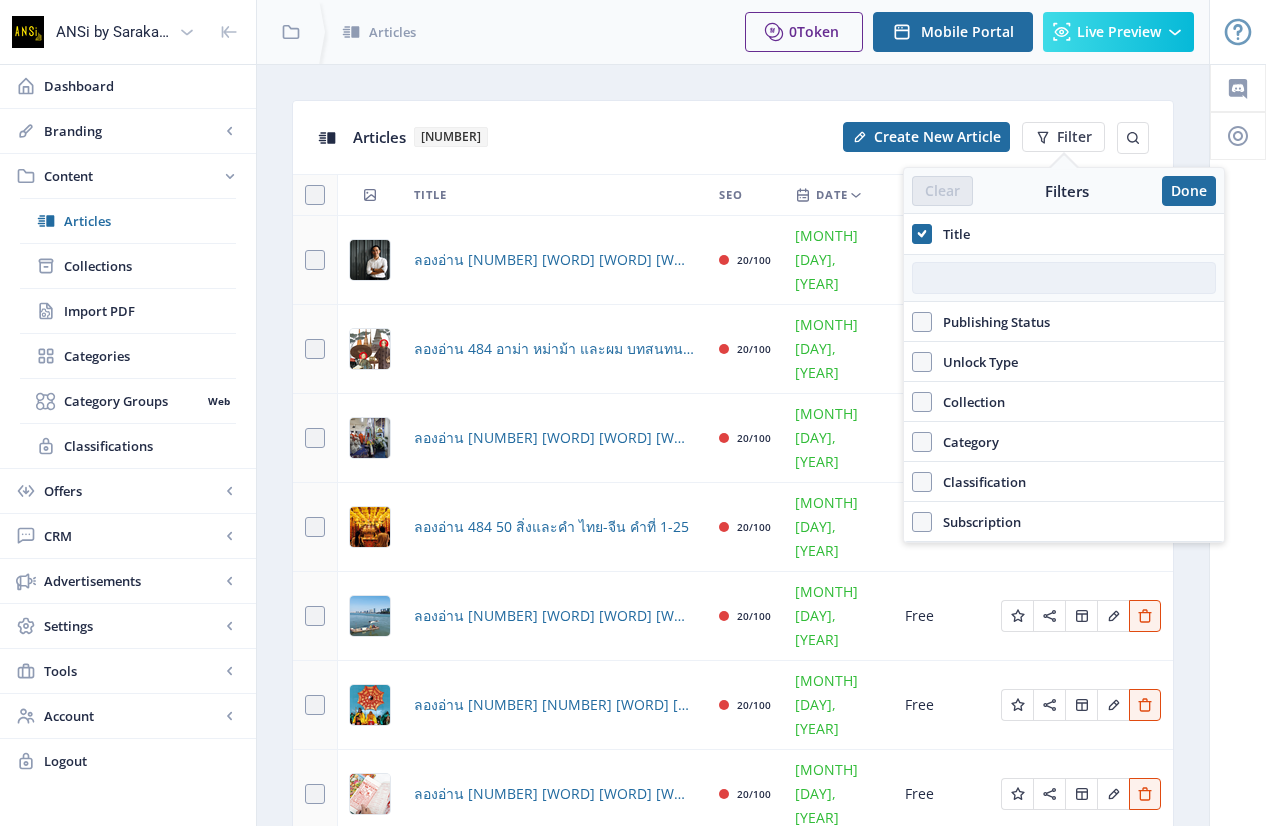 click at bounding box center (1064, 278) 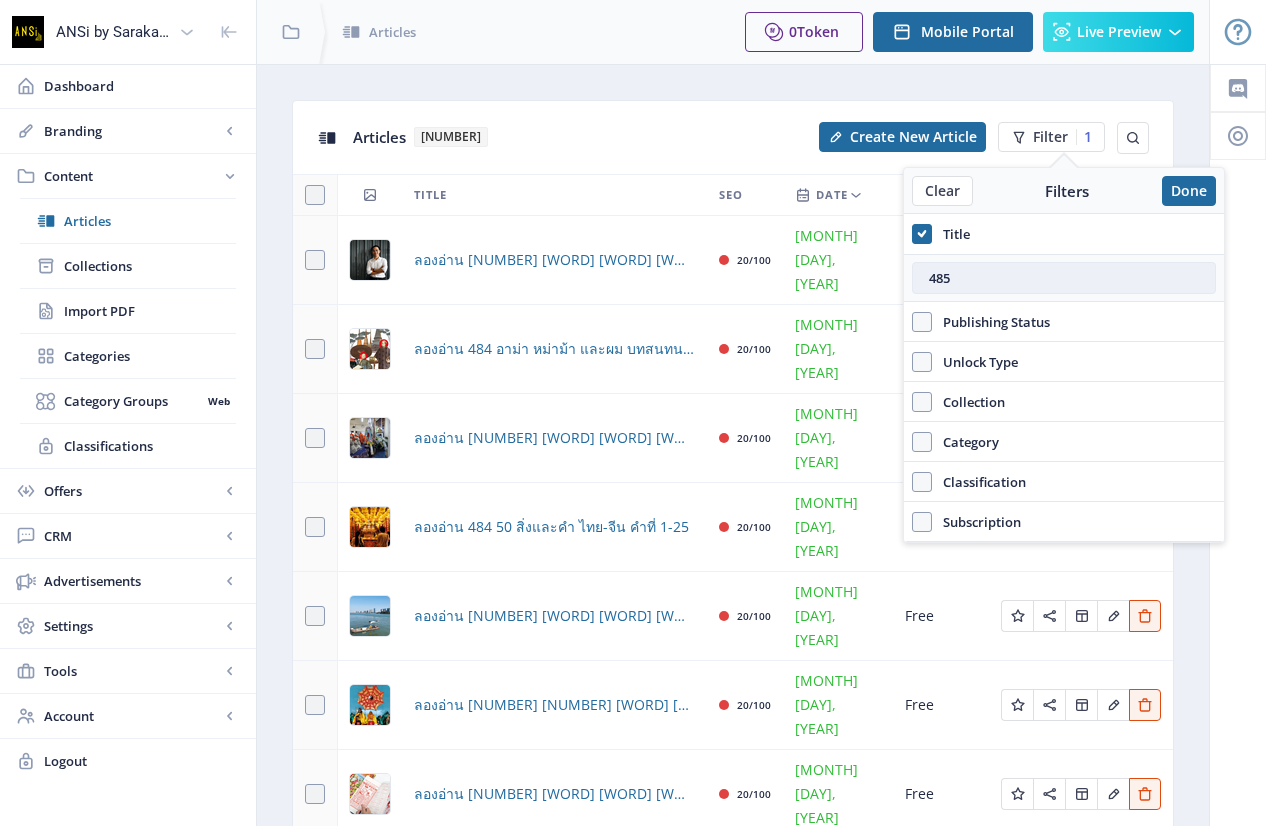 type on "485" 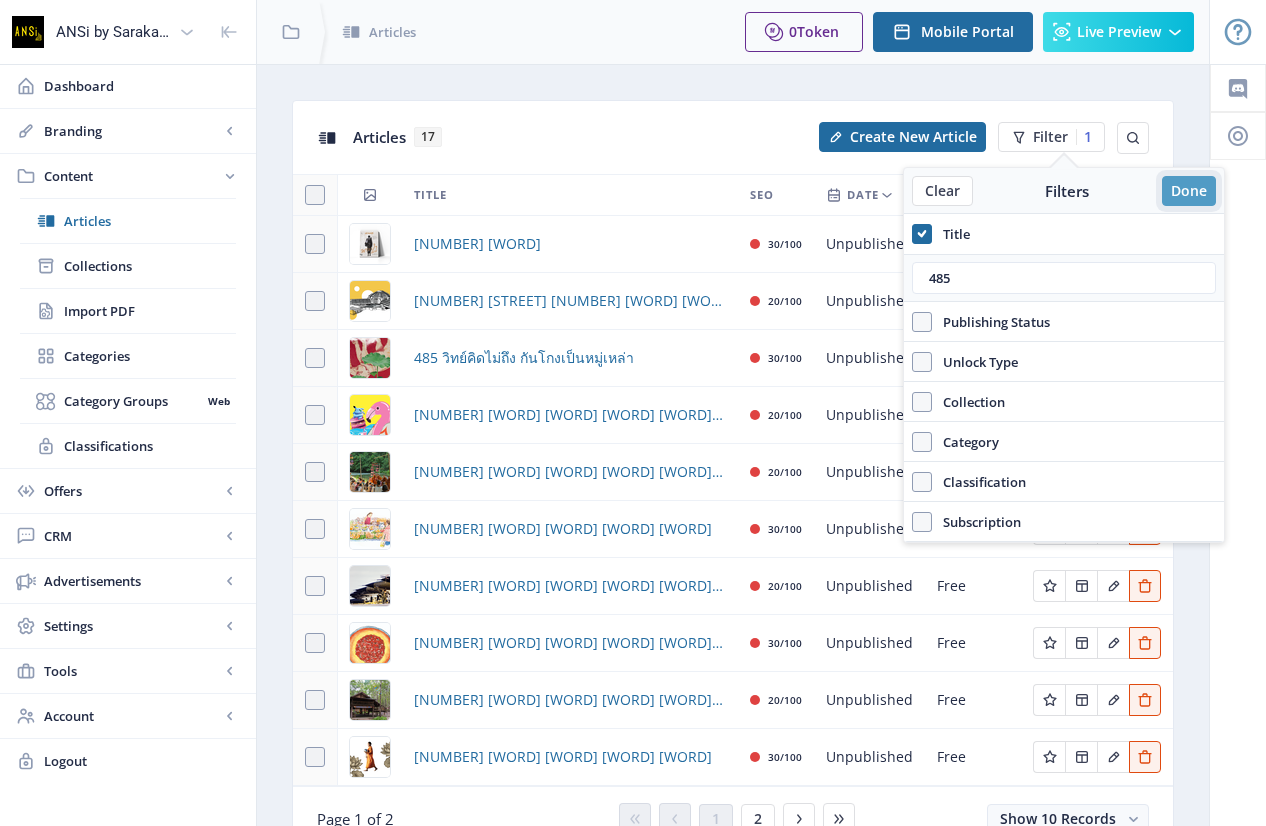 click on "Done" at bounding box center [1189, 191] 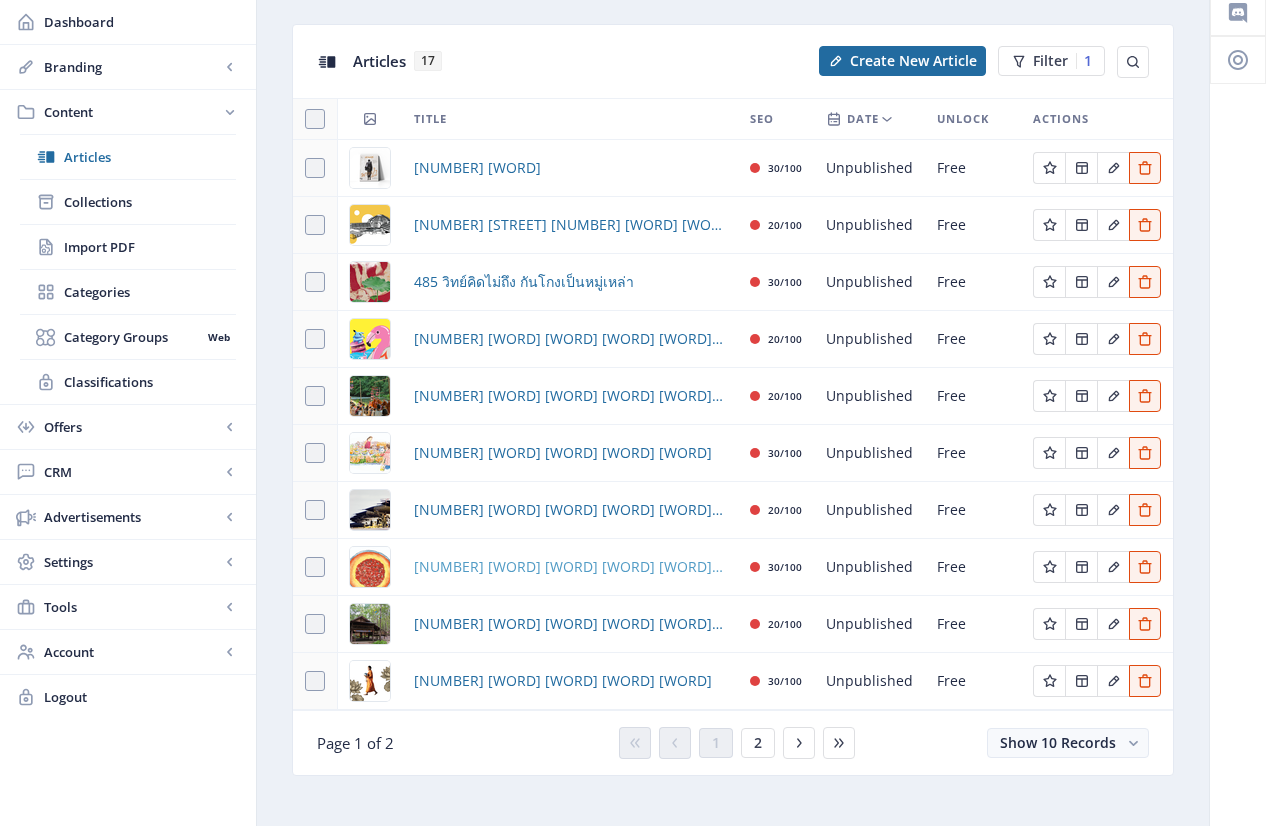 scroll, scrollTop: 96, scrollLeft: 0, axis: vertical 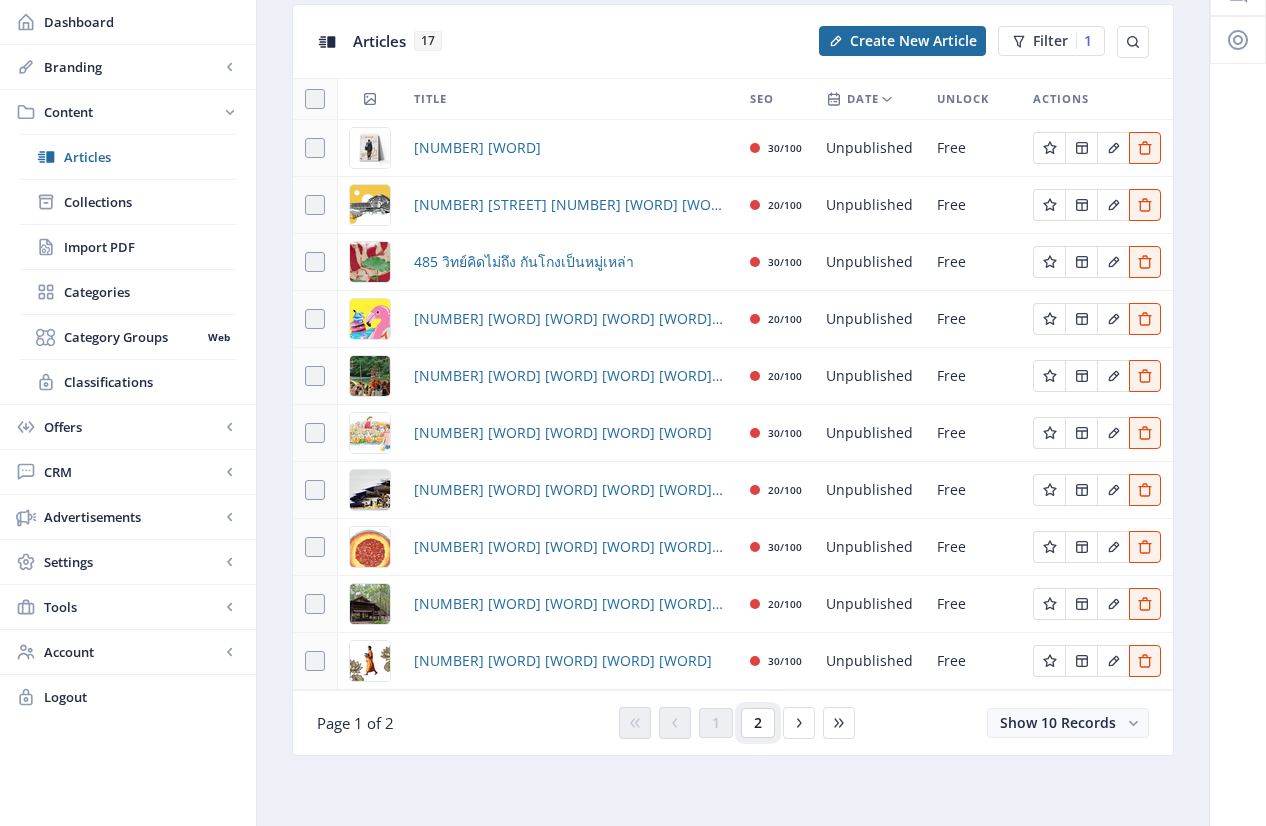 click on "2" 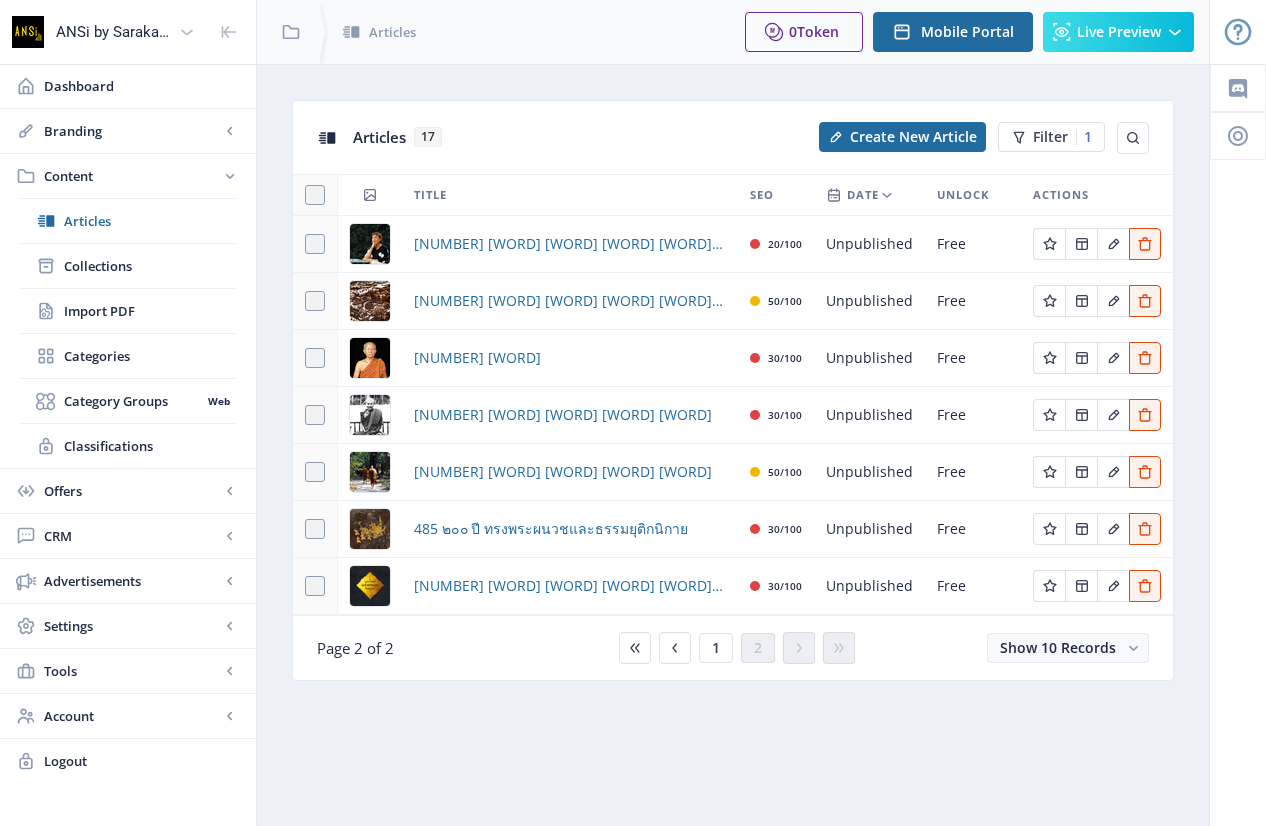 scroll, scrollTop: 0, scrollLeft: 0, axis: both 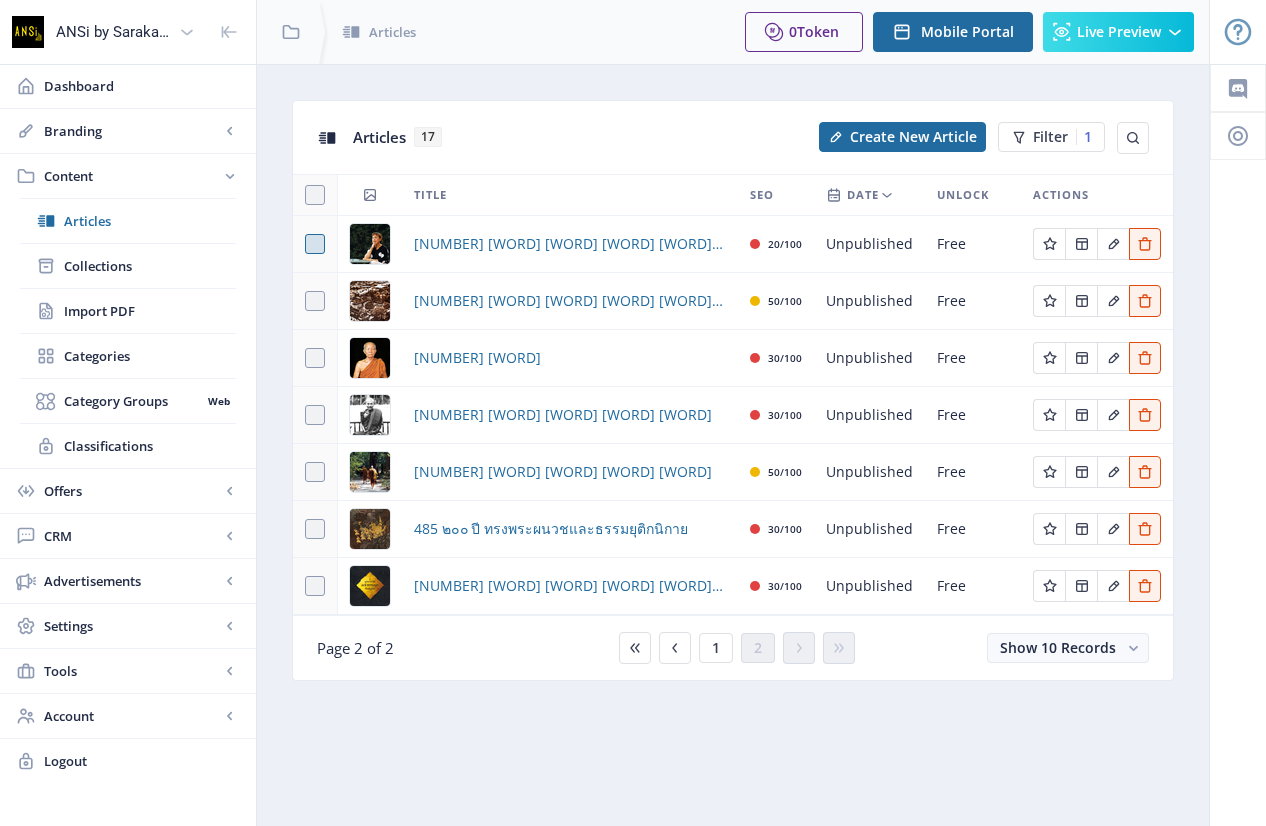 click at bounding box center (315, 244) 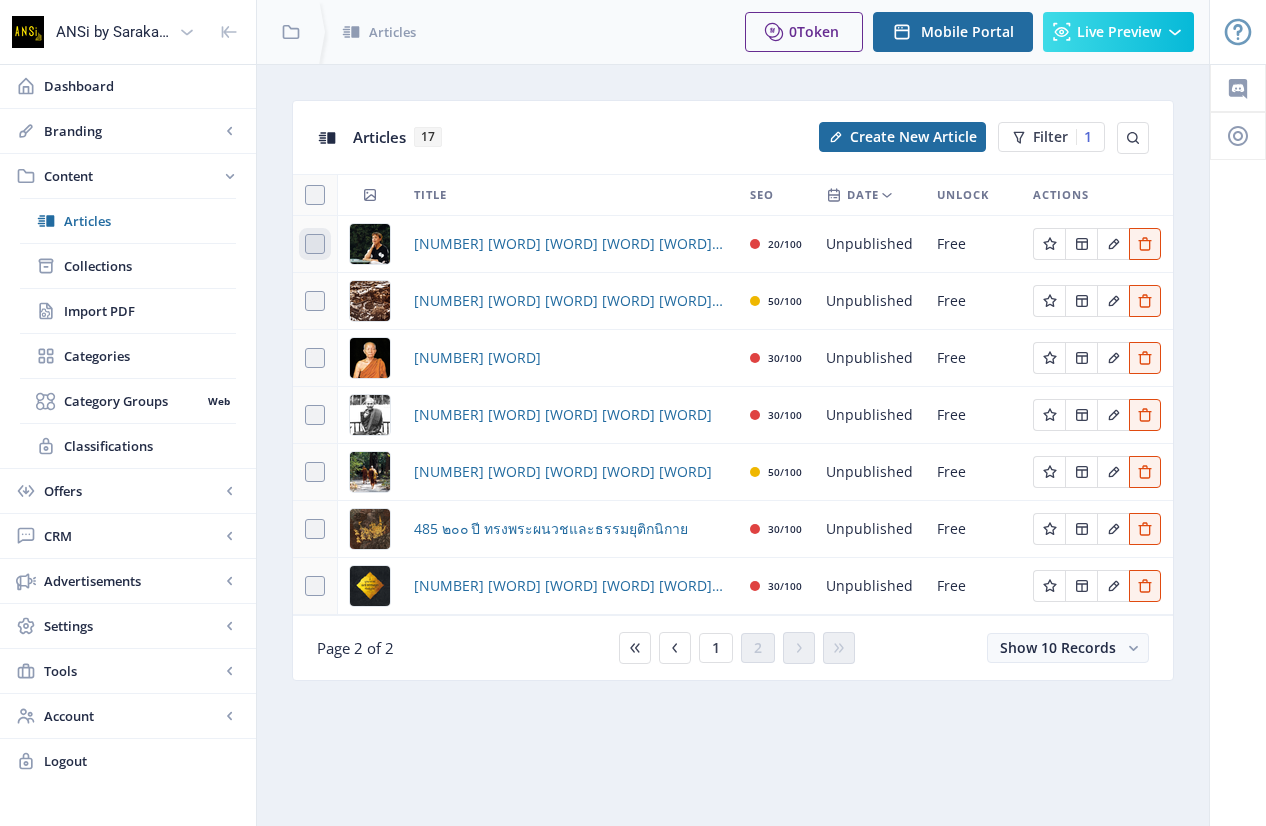 click at bounding box center [305, 244] 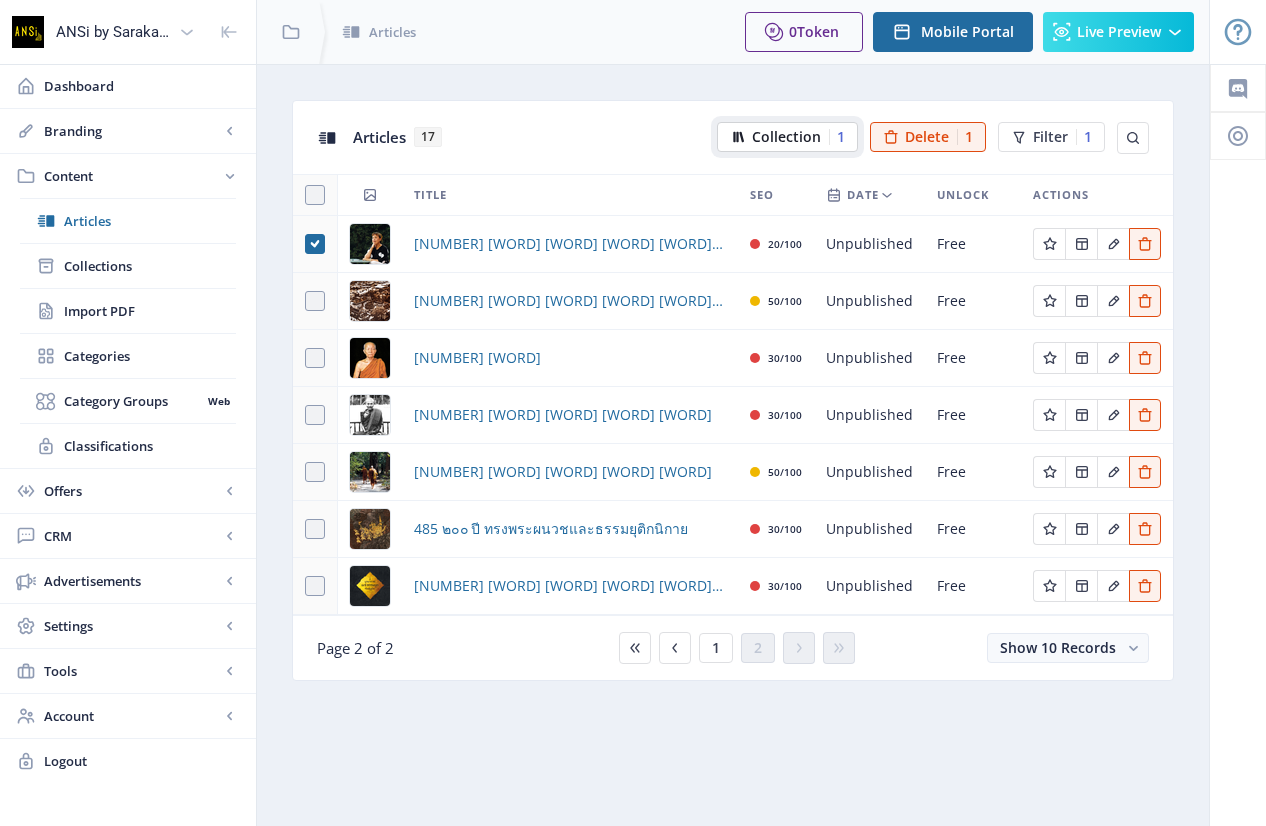 click on "Collection" 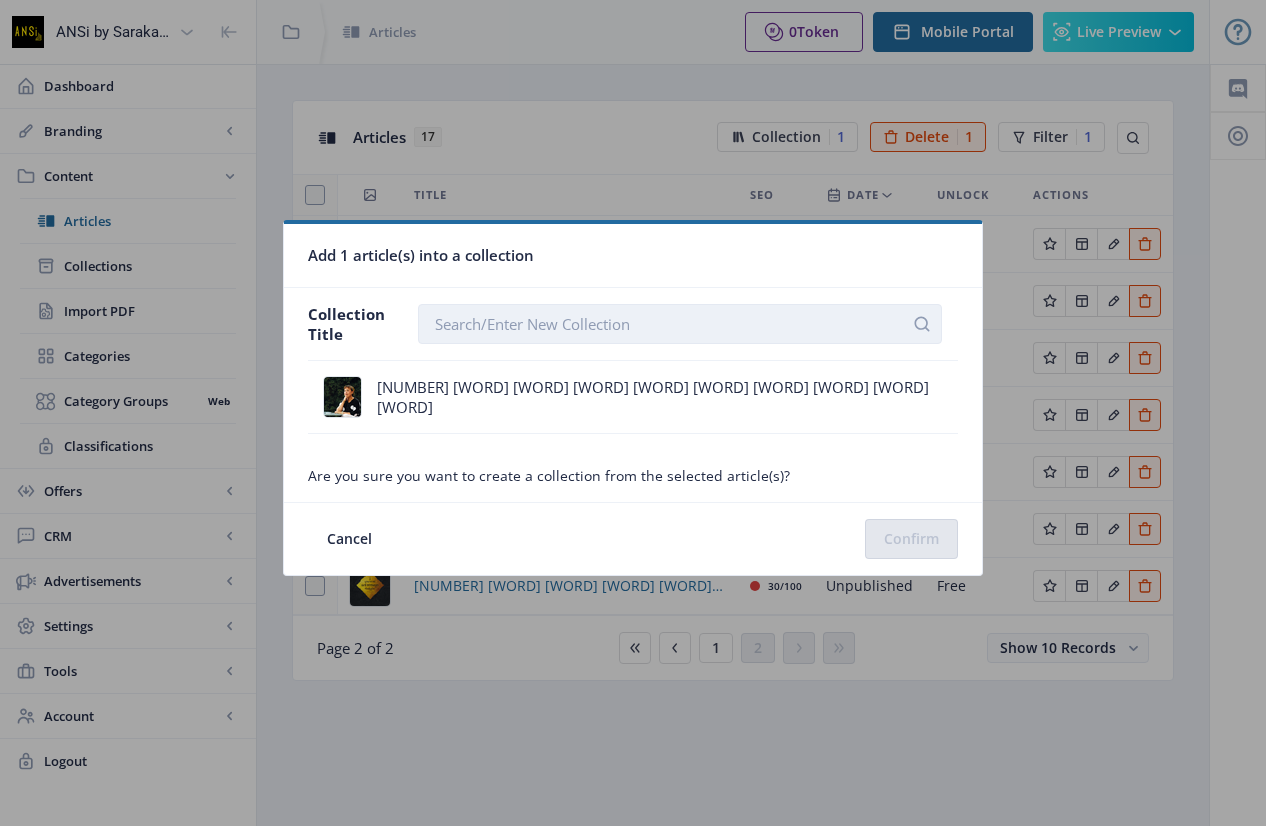 click 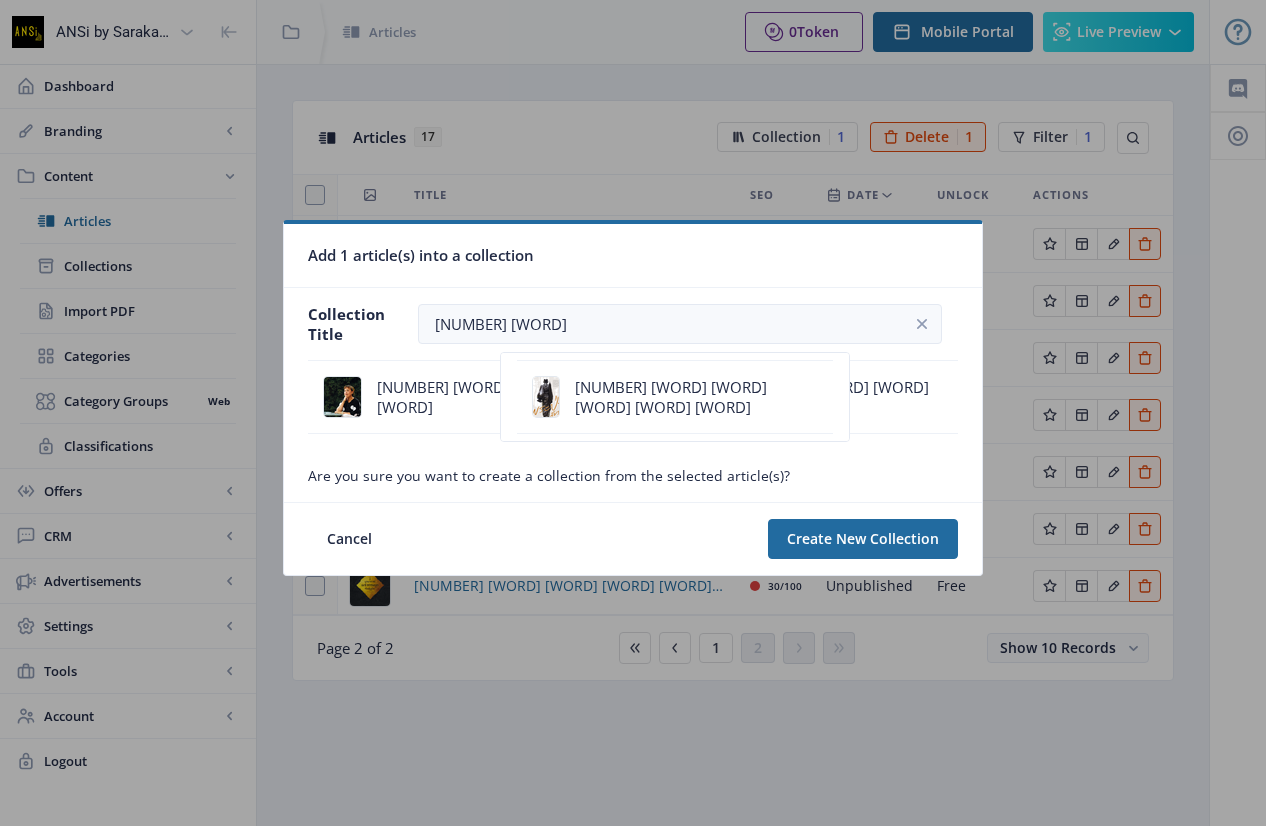 click on "485 สิงหาคม 68 พระป่าสยาม และธรรมยุติกนิกาย" at bounding box center [696, 397] 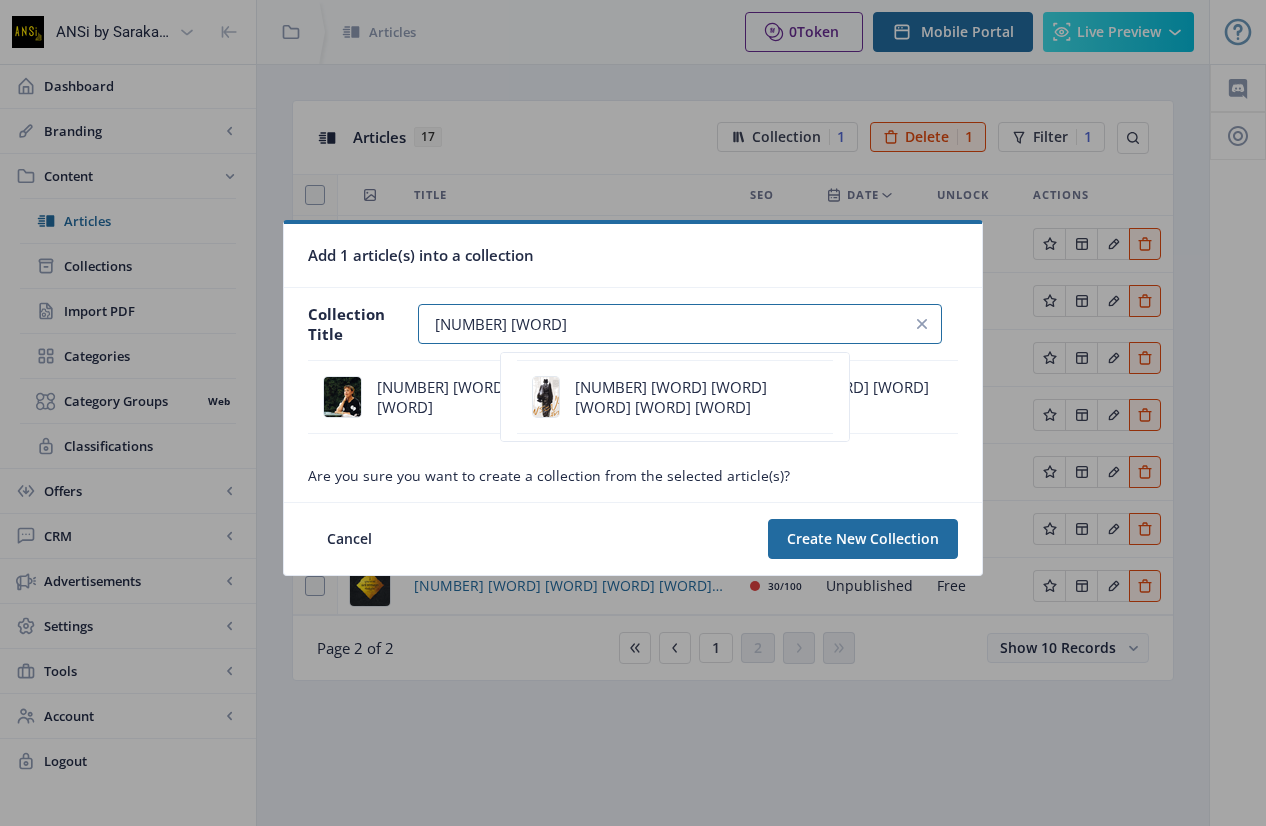 type on "485 สิงหาคม 68 พระป่าสยาม และธรรมยุติกนิกาย" 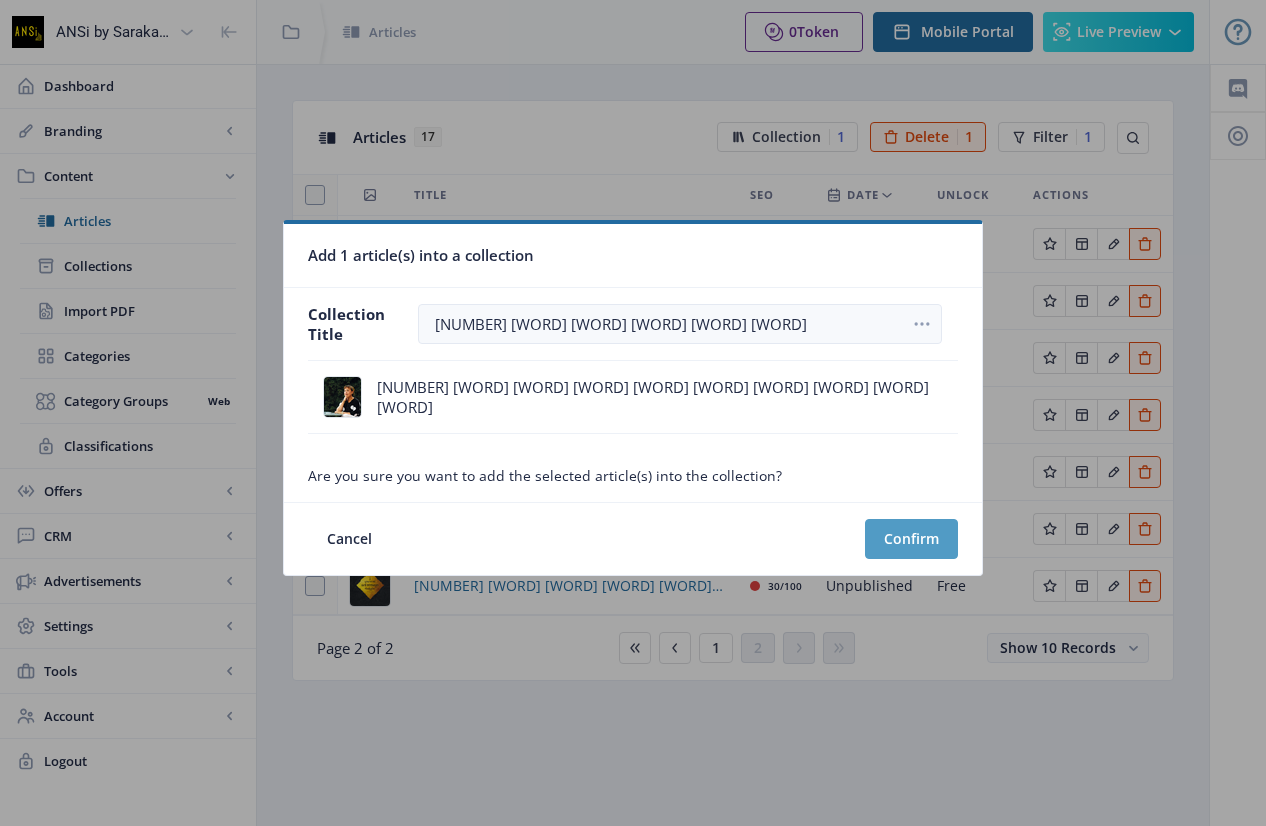 click on "Confirm" 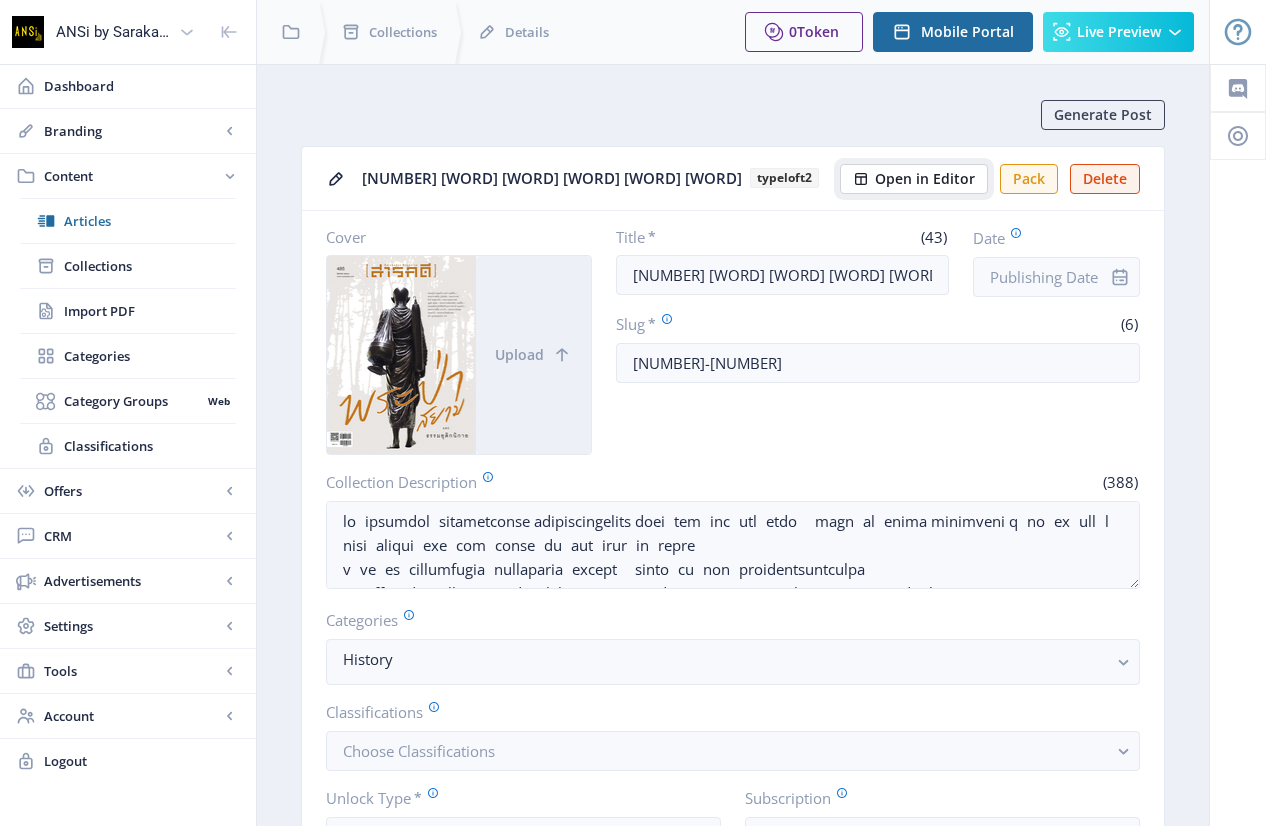 click on "Open in Editor" 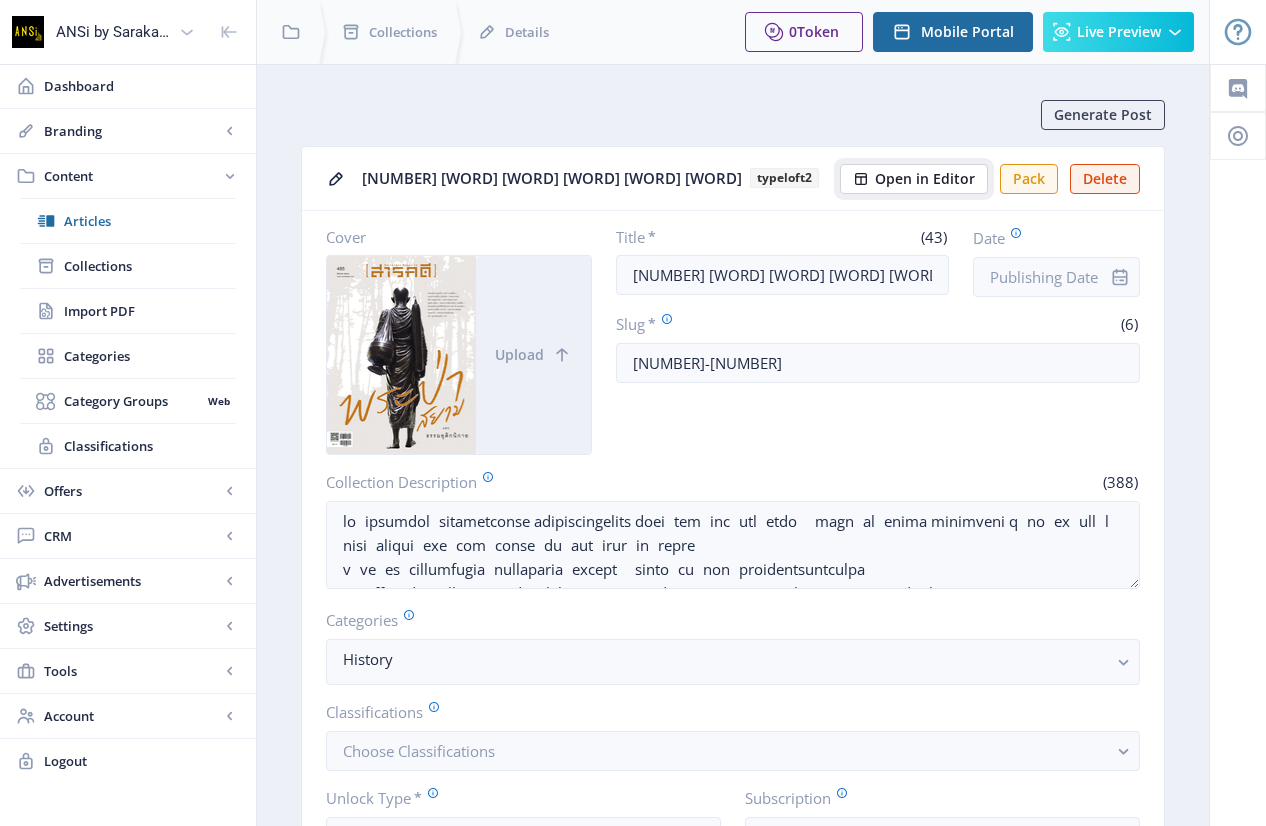 click on "Open in Editor" 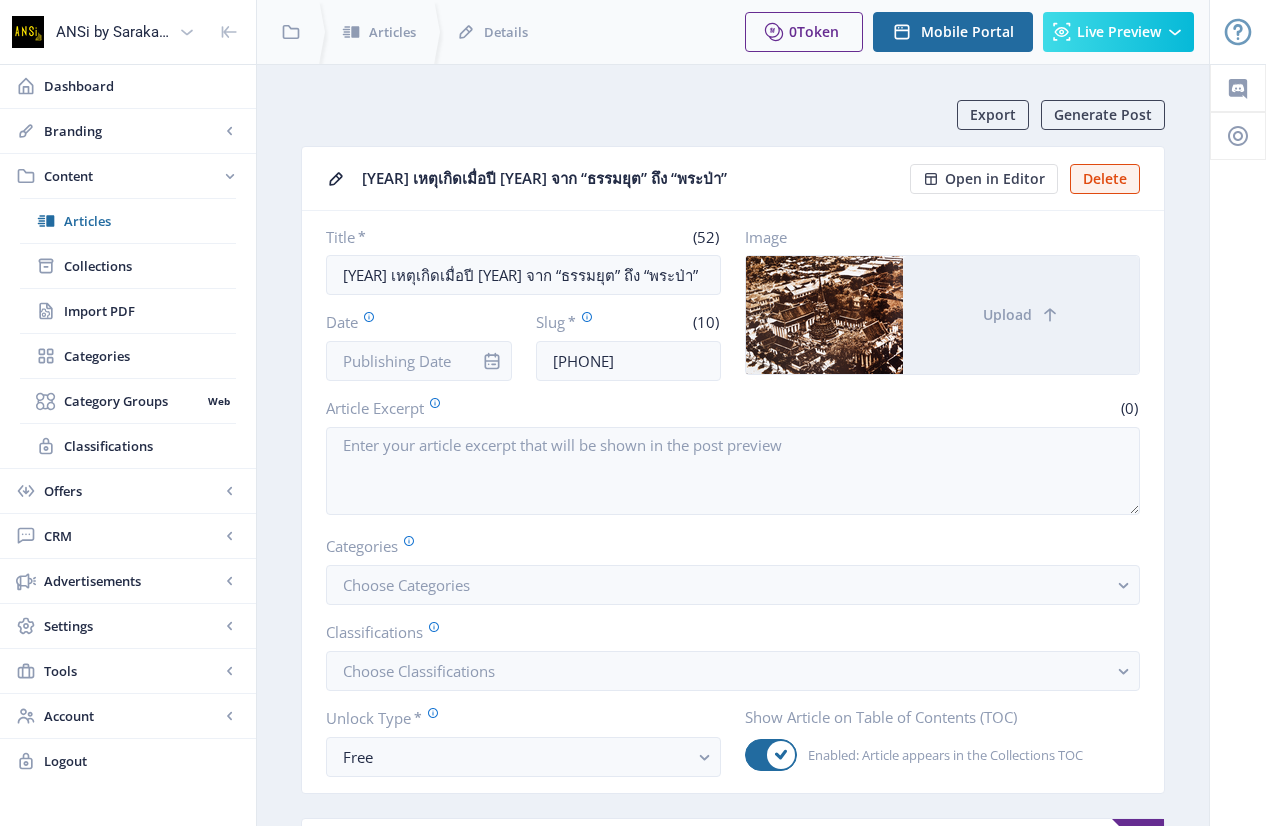 scroll, scrollTop: 0, scrollLeft: 0, axis: both 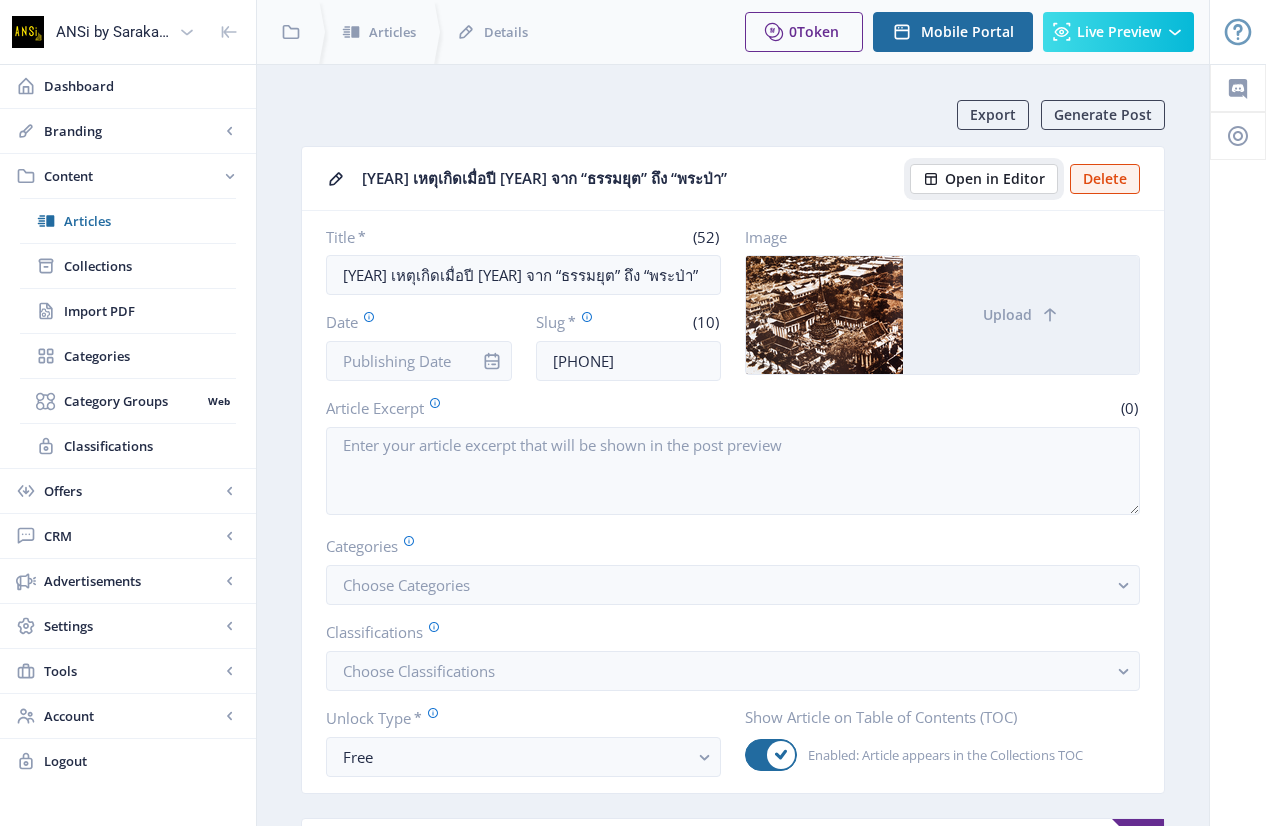 click on "Open in Editor" 